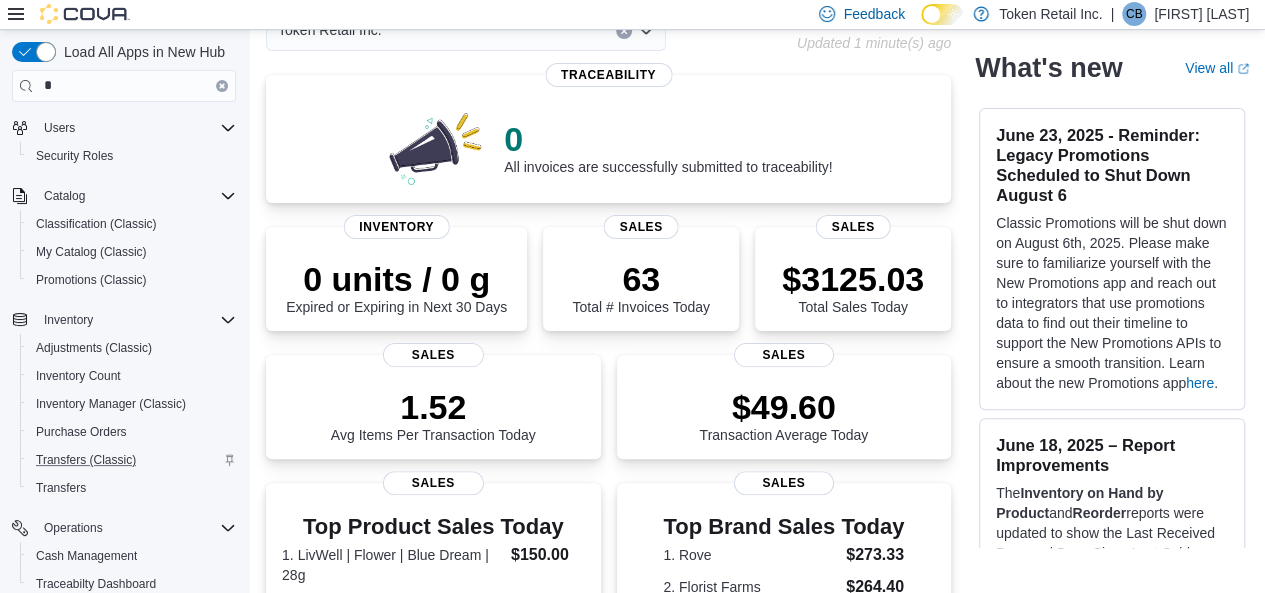 scroll, scrollTop: 120, scrollLeft: 0, axis: vertical 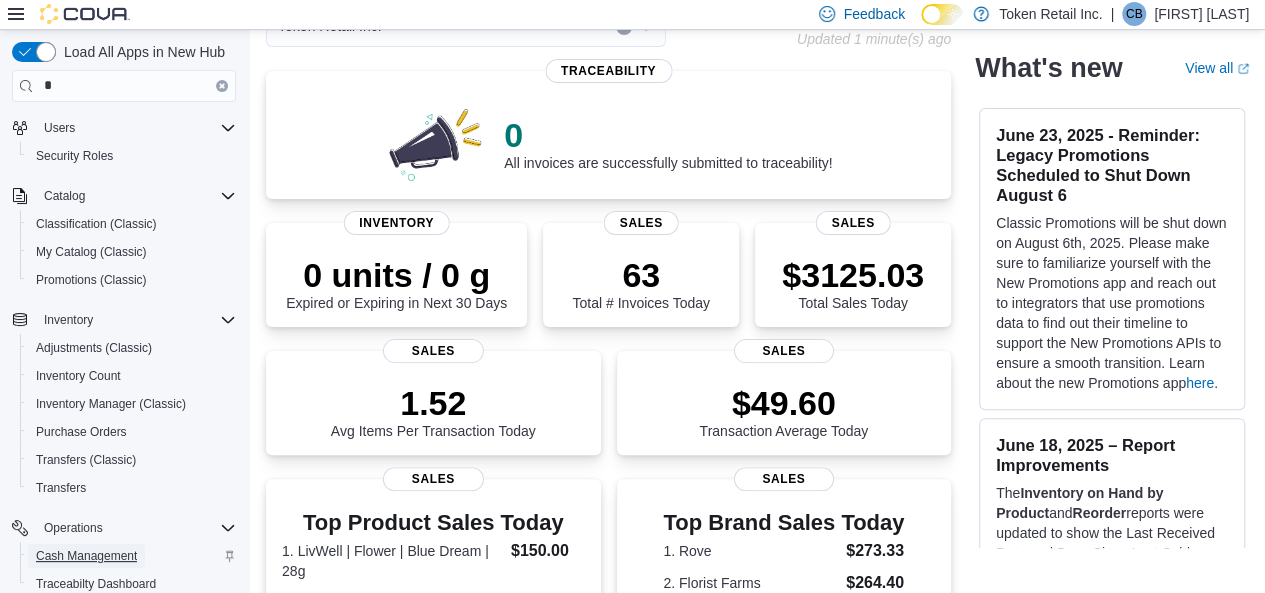 click on "Cash Management" at bounding box center [86, 556] 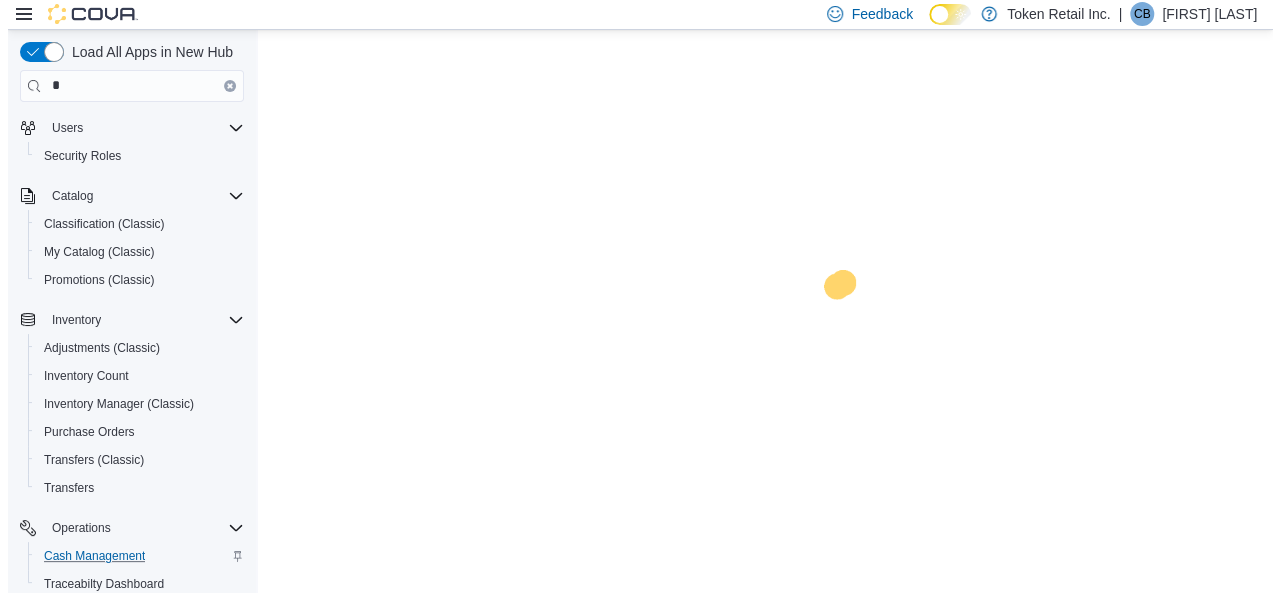 scroll, scrollTop: 0, scrollLeft: 0, axis: both 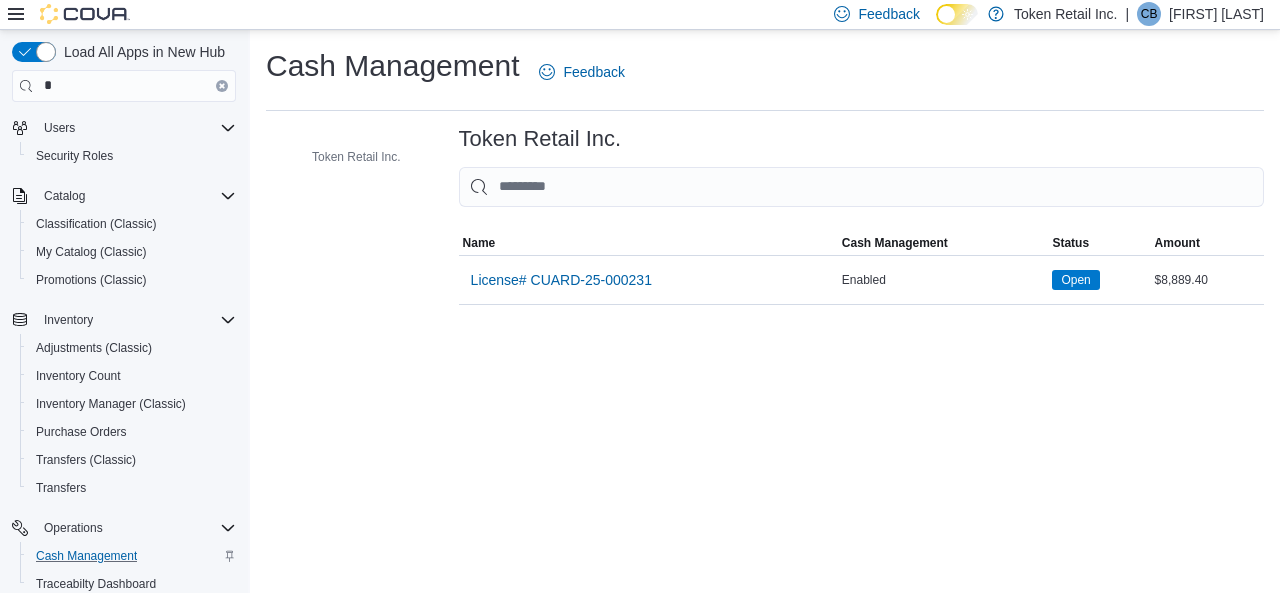 click on "Cash Management Feedback Token Retail Inc. Token Retail Inc.   Sorting MemoryTable from EuiInMemoryTable Name Cash Management Status Amount Name License# CUARD-25-000231 Cash Management Enabled Status Open Amount $8,889.40" at bounding box center [765, 311] 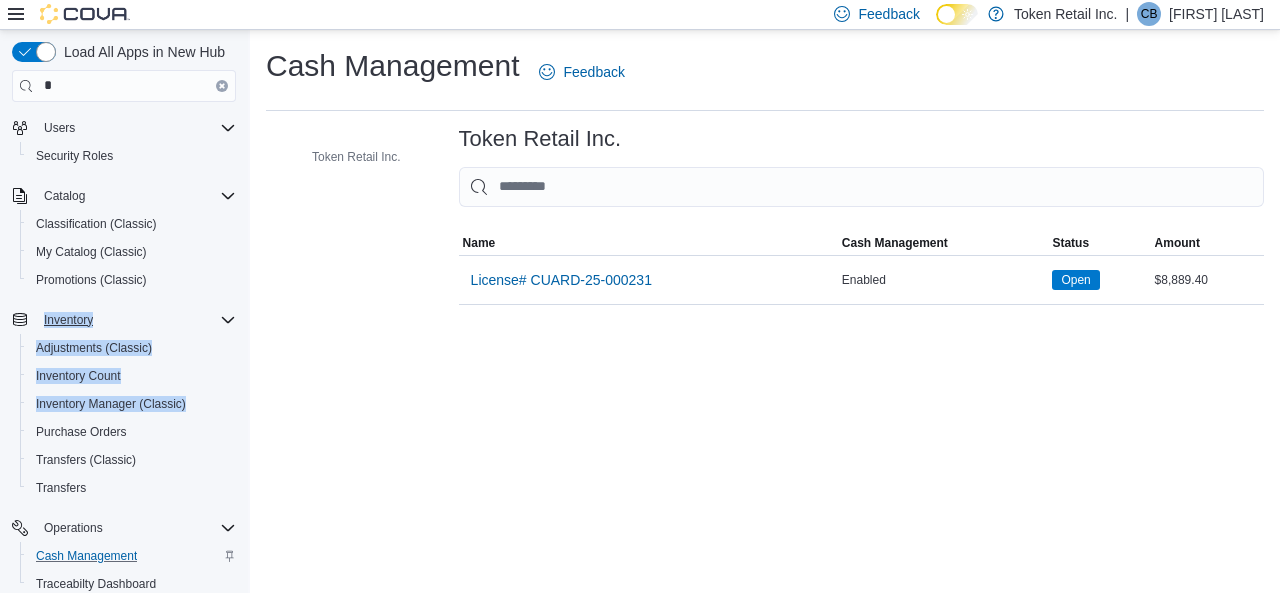 drag, startPoint x: 9, startPoint y: 401, endPoint x: 37, endPoint y: 313, distance: 92.34717 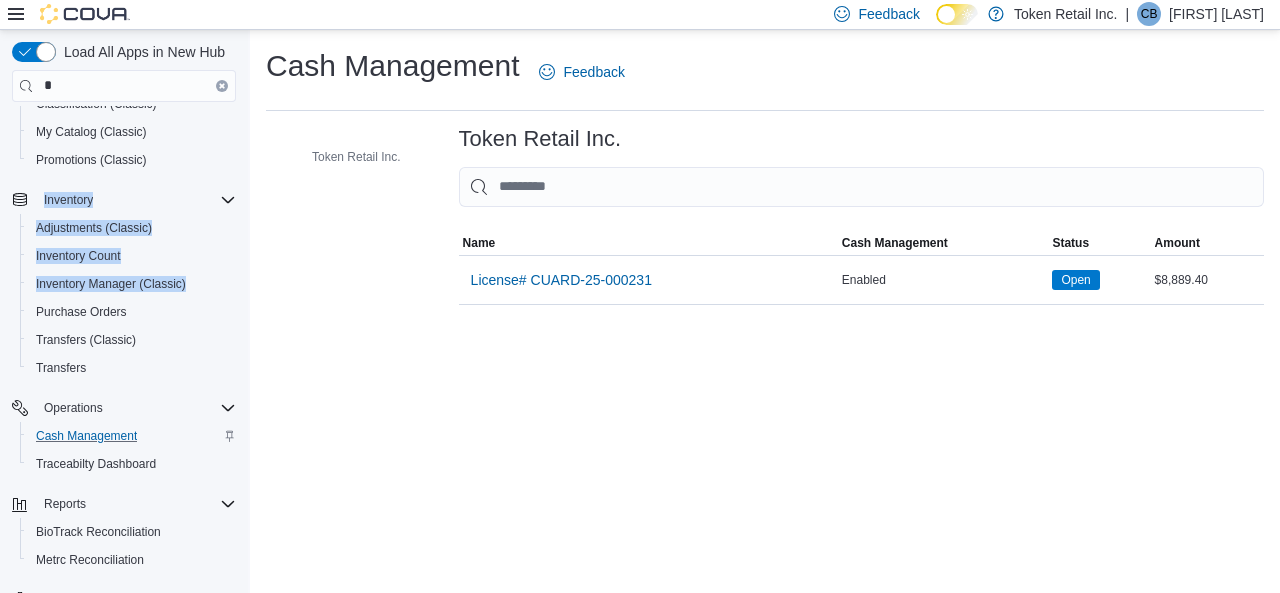 scroll, scrollTop: 152, scrollLeft: 0, axis: vertical 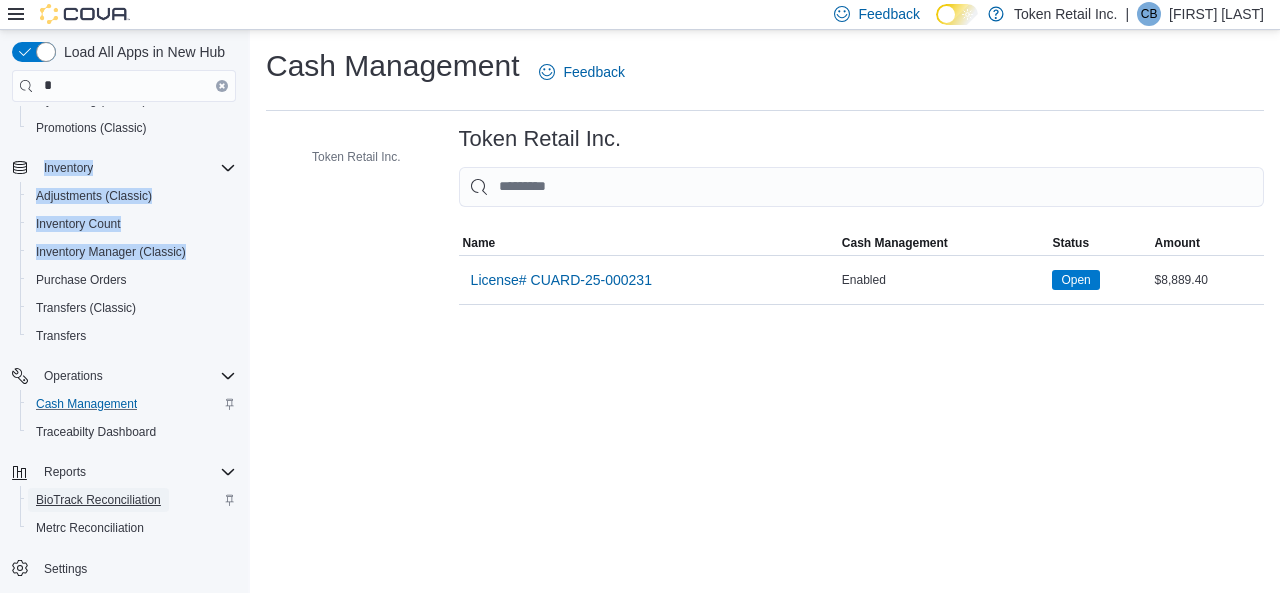 click on "BioTrack Reconciliation" at bounding box center (98, 500) 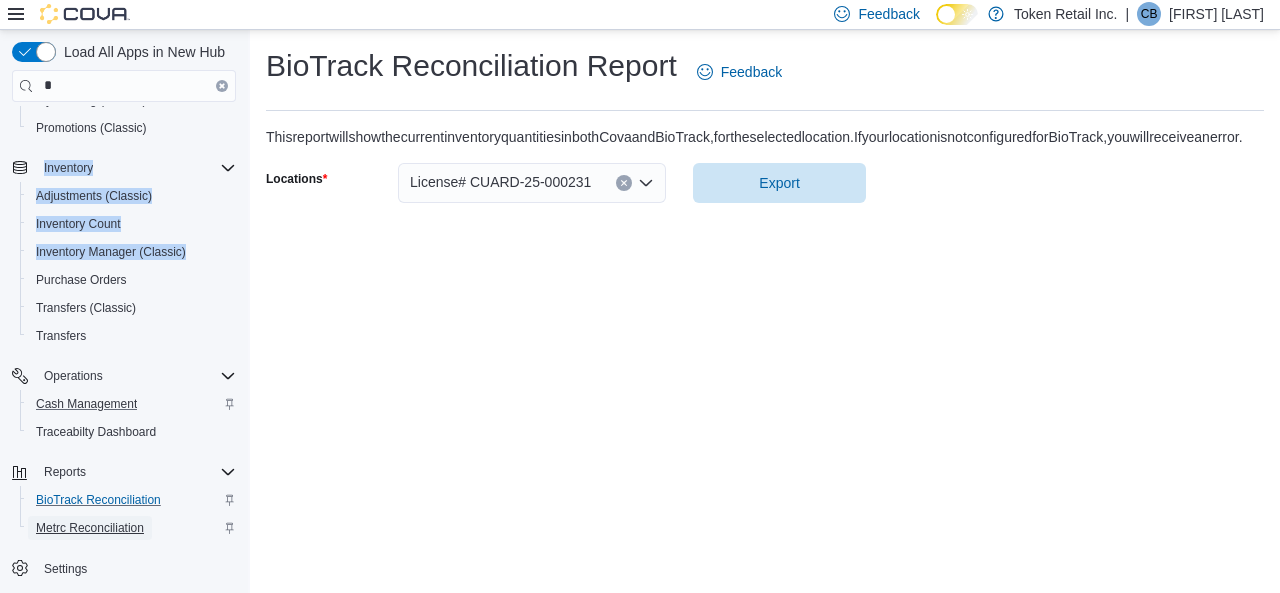 click on "Metrc Reconciliation" at bounding box center [90, 528] 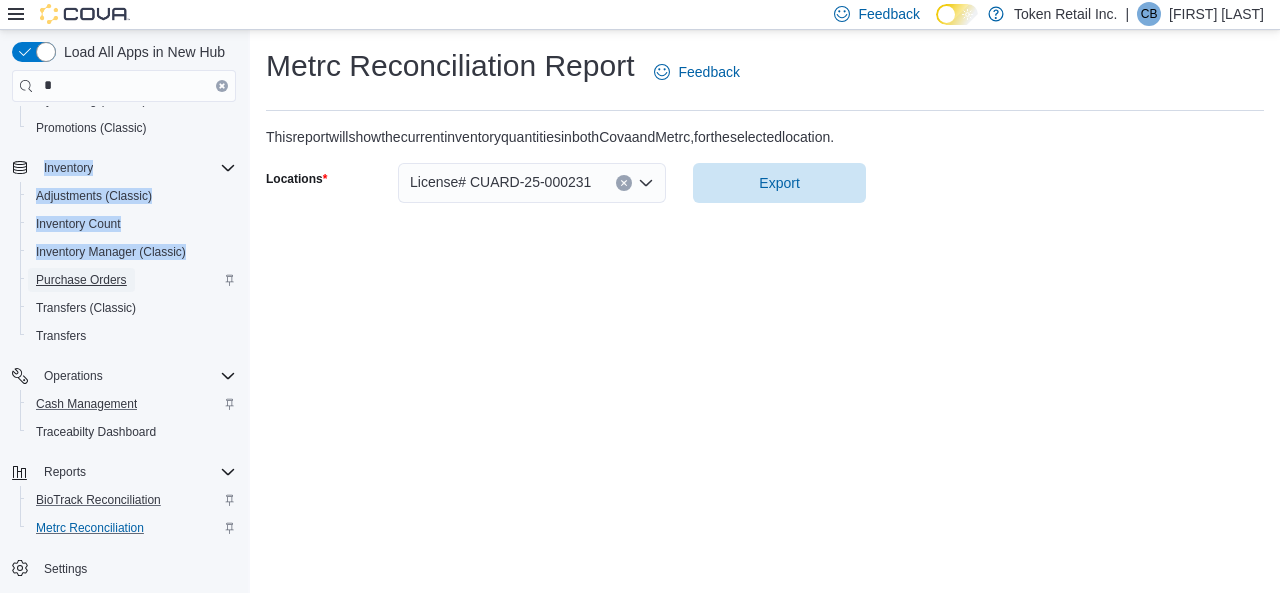 click on "Purchase Orders" at bounding box center (81, 280) 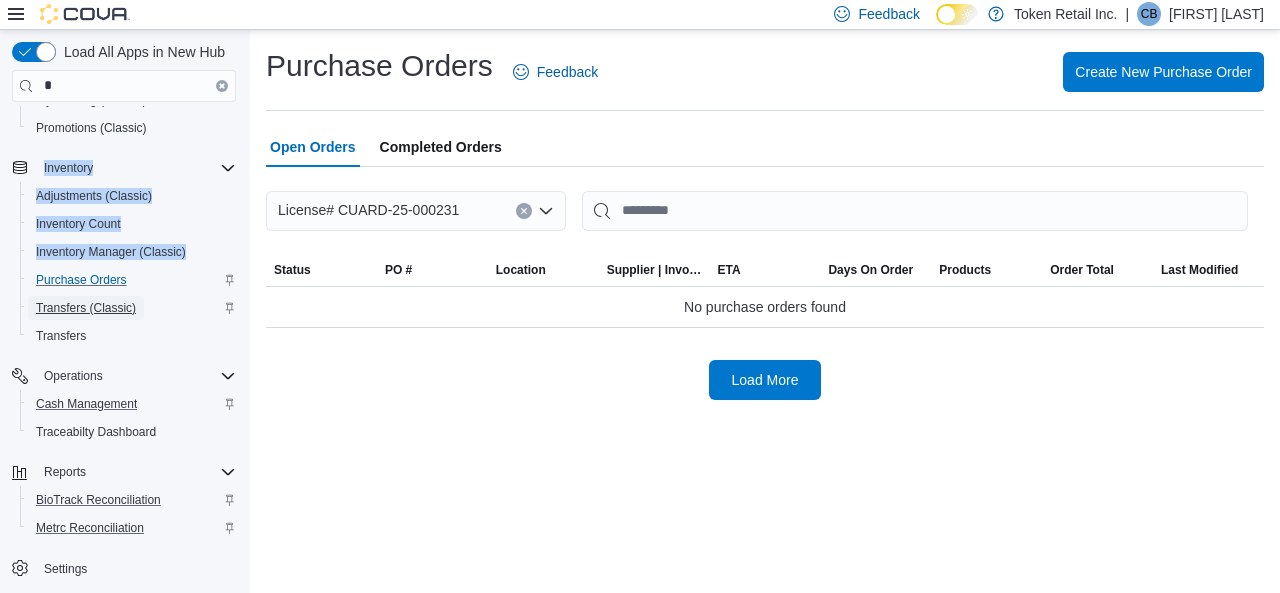 click on "Transfers (Classic)" at bounding box center (86, 308) 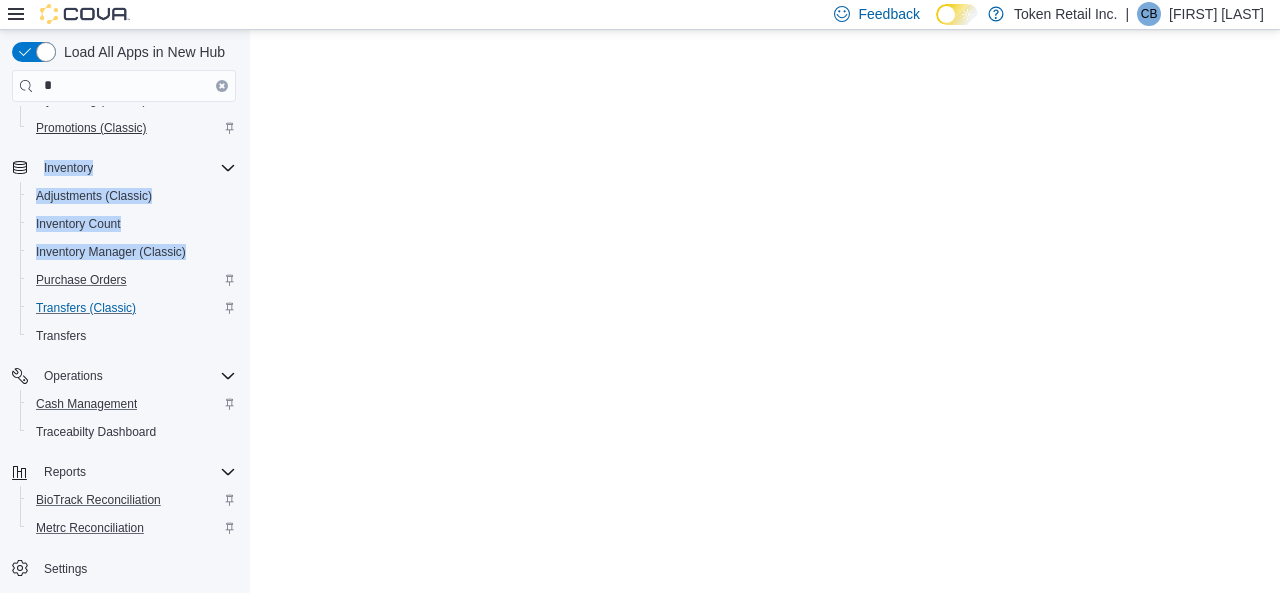 scroll, scrollTop: 0, scrollLeft: 0, axis: both 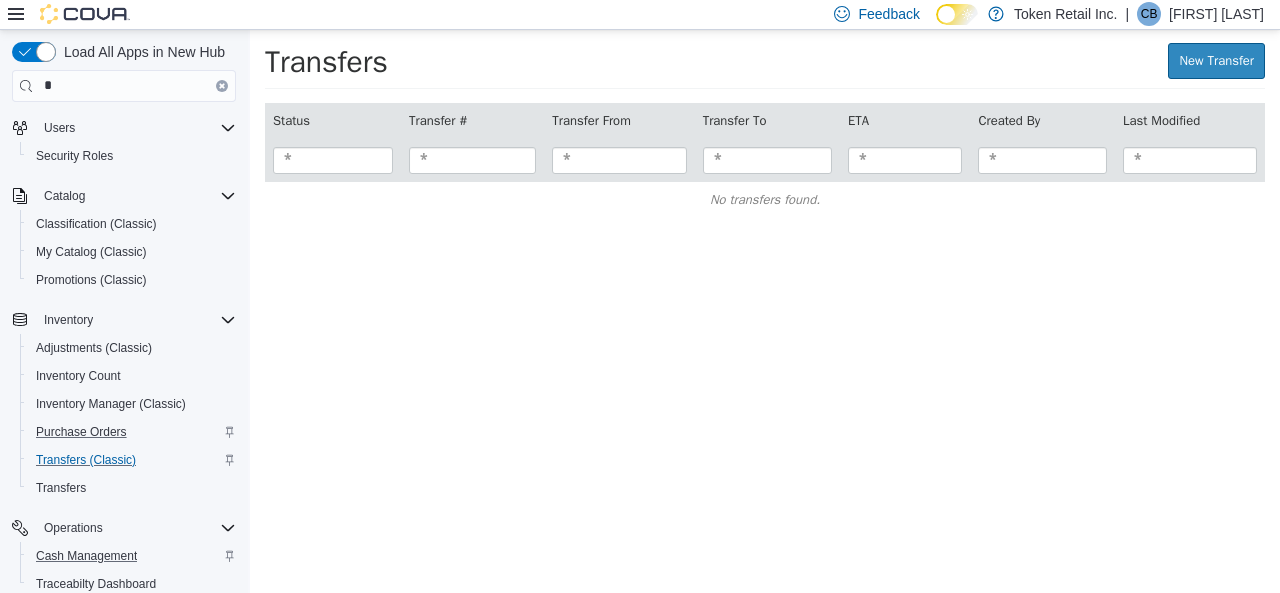 click on "Users   Security Roles   Catalog   Classification (Classic)   My Catalog (Classic)   Promotions (Classic)   Inventory   Adjustments (Classic)   Inventory Count   Inventory Manager (Classic)   Purchase Orders   Transfers (Classic)   Transfers   Operations   Cash Management   Traceabilty Dashboard   Reports   BioTrack Reconciliation   Metrc Reconciliation   Settings" at bounding box center (124, 370) 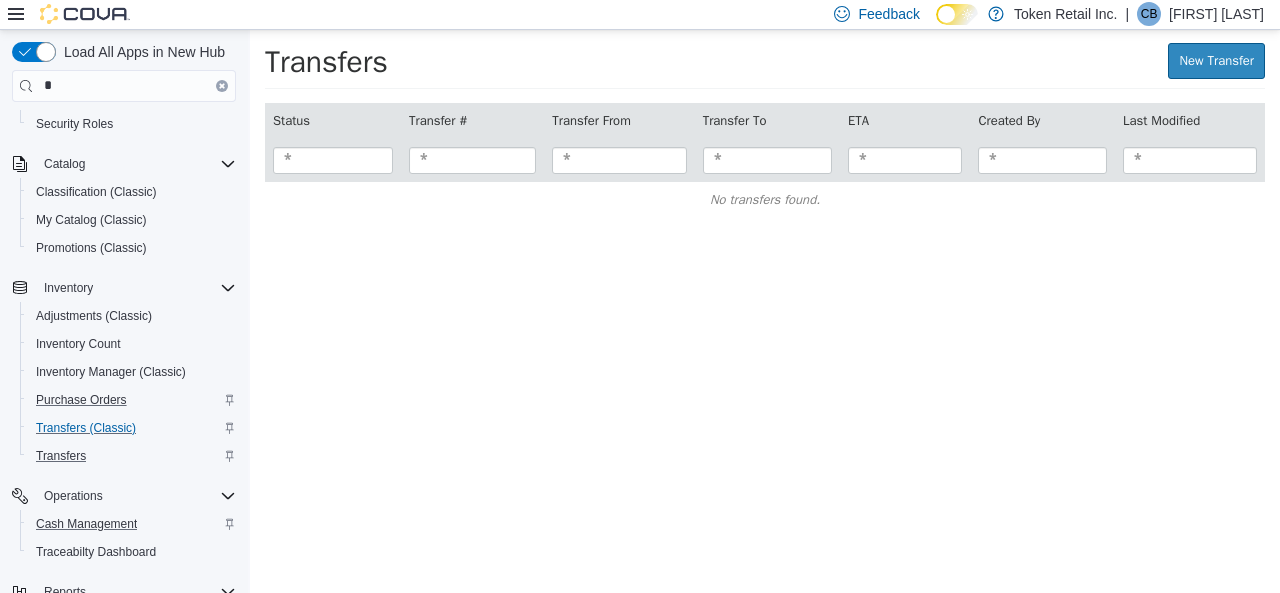 scroll, scrollTop: 0, scrollLeft: 0, axis: both 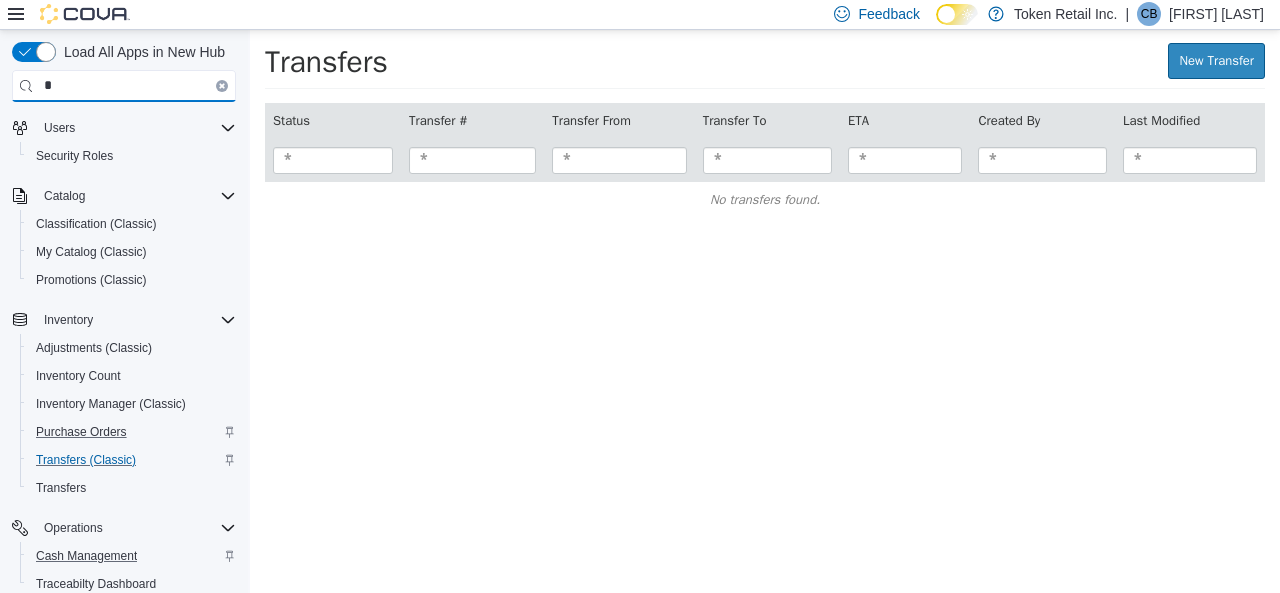 click at bounding box center (124, 86) 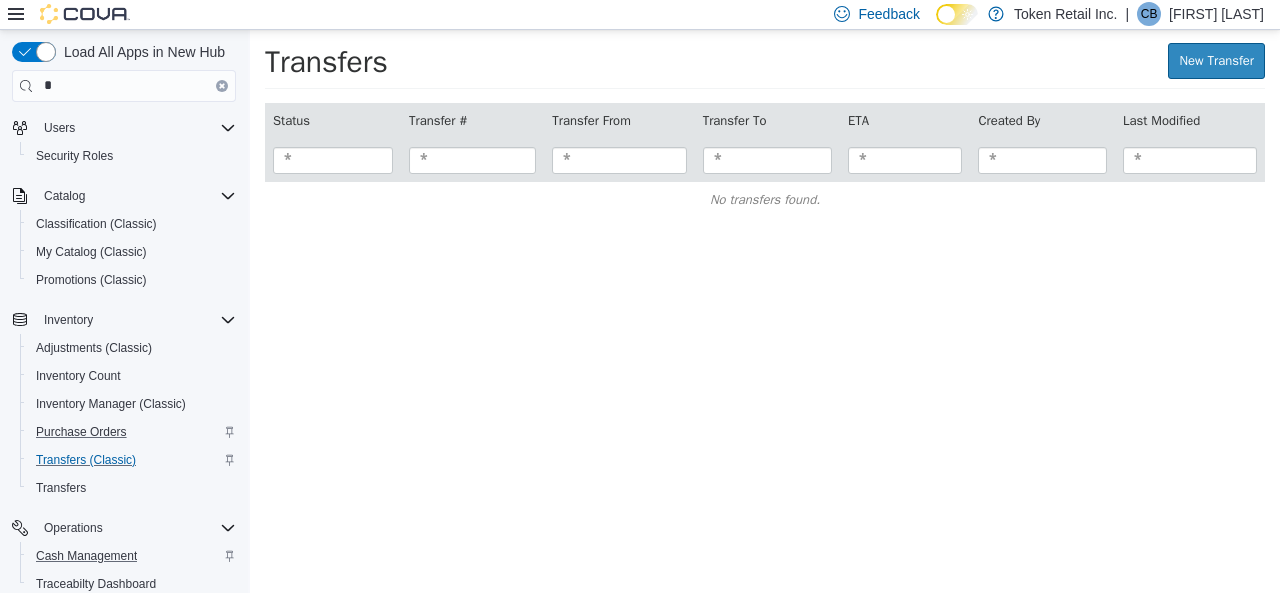 click on "×
Transfers
New Transfer
Status Transfer # Transfer From Transfer To ETA Created By Last Modified No transfers found. Load More" at bounding box center (765, 133) 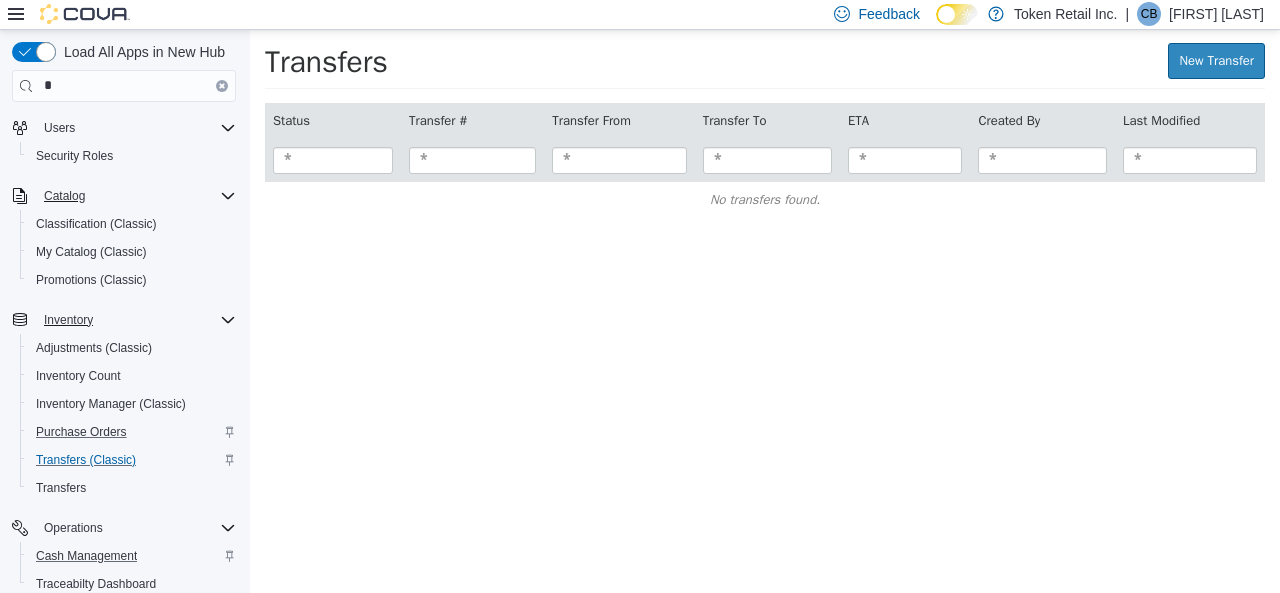 drag, startPoint x: 146, startPoint y: 308, endPoint x: 130, endPoint y: 187, distance: 122.05327 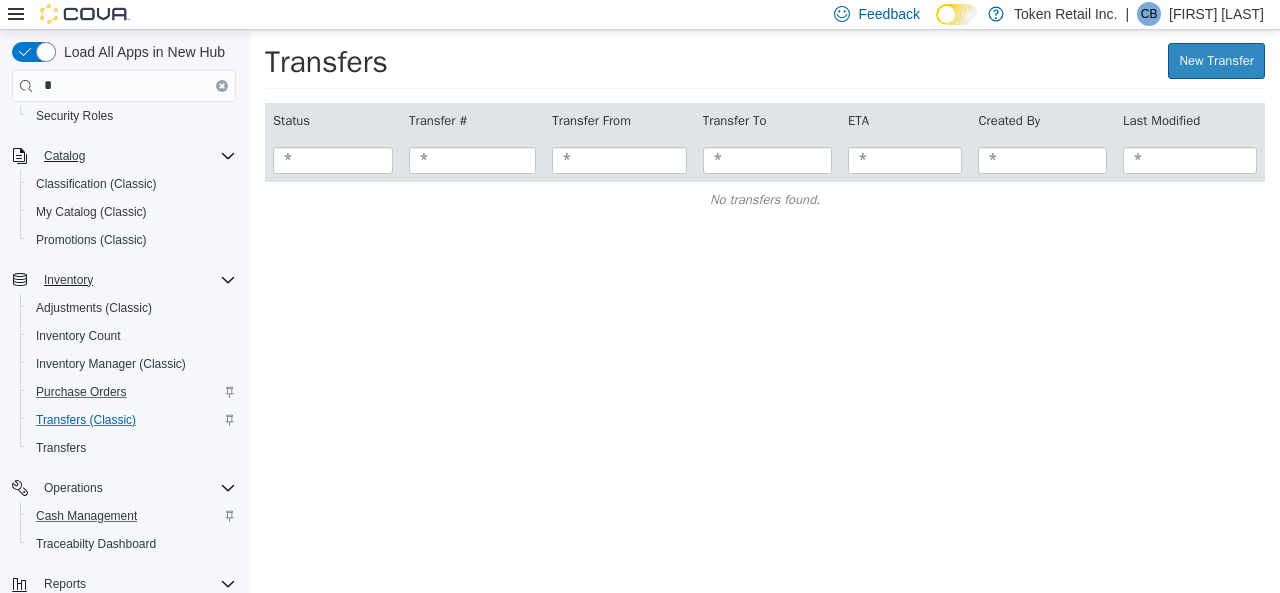 scroll, scrollTop: 152, scrollLeft: 0, axis: vertical 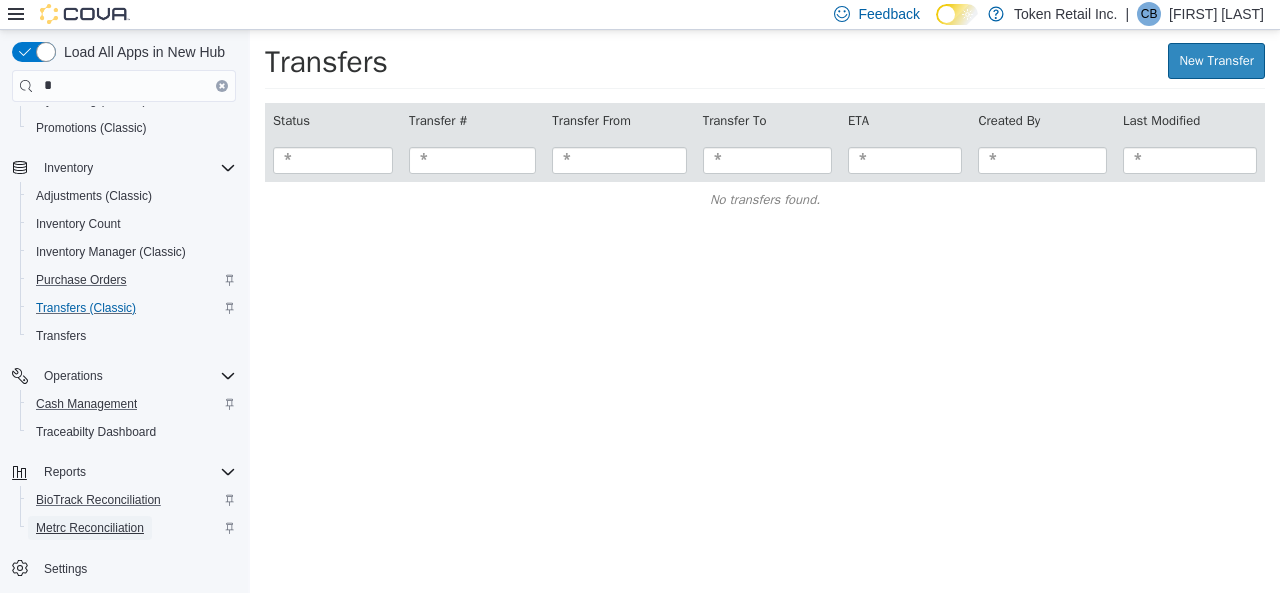 click on "Metrc Reconciliation" at bounding box center (90, 528) 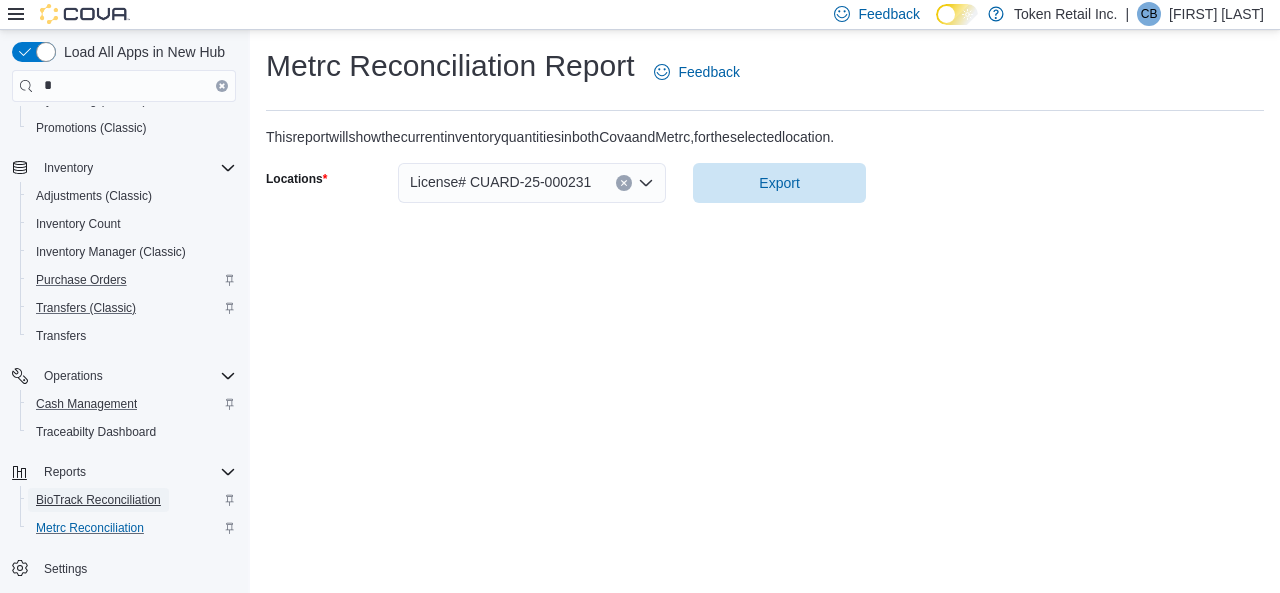 click on "BioTrack Reconciliation" at bounding box center [98, 500] 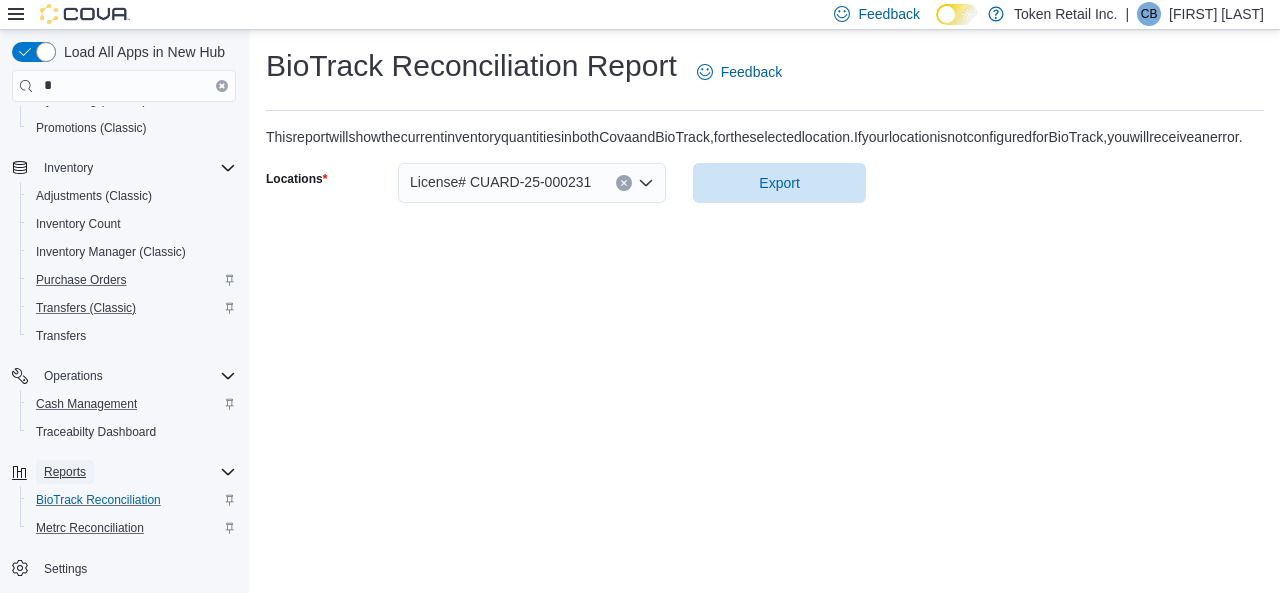 click on "Reports" at bounding box center (65, 472) 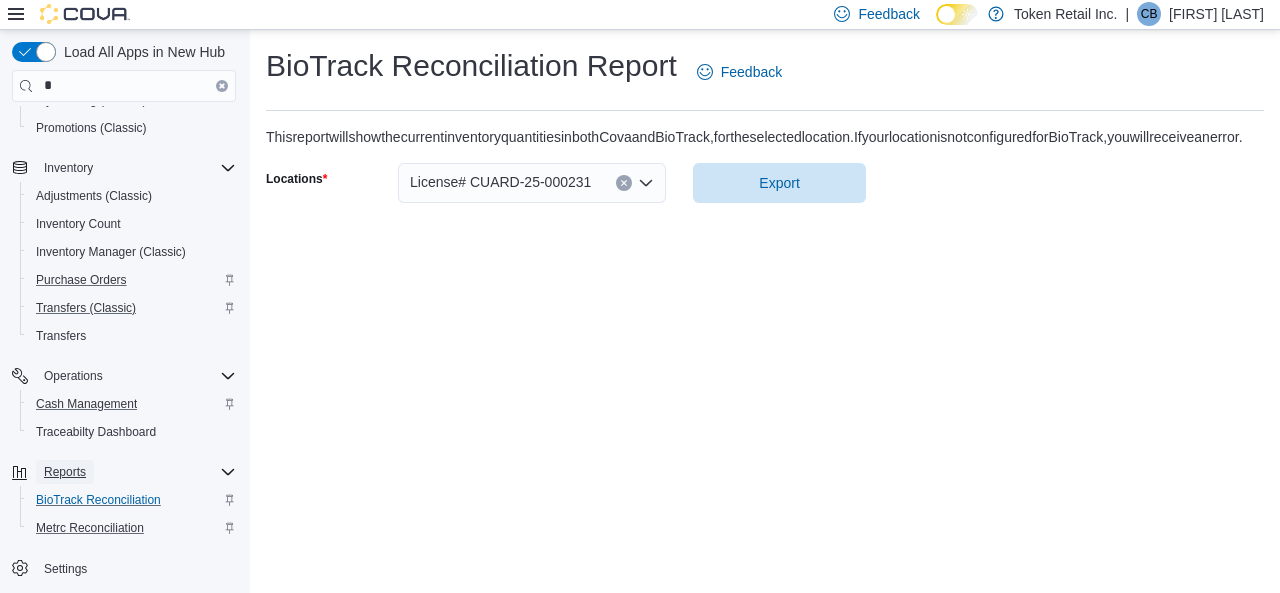 click on "Reports" at bounding box center [65, 472] 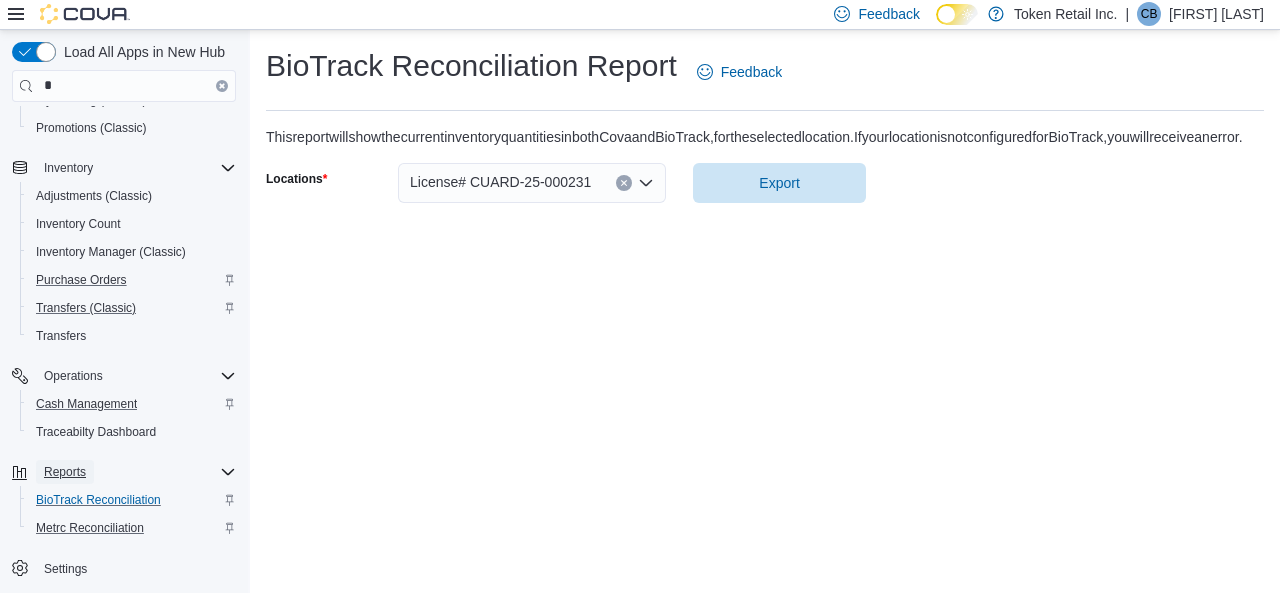 click on "Reports" at bounding box center [65, 472] 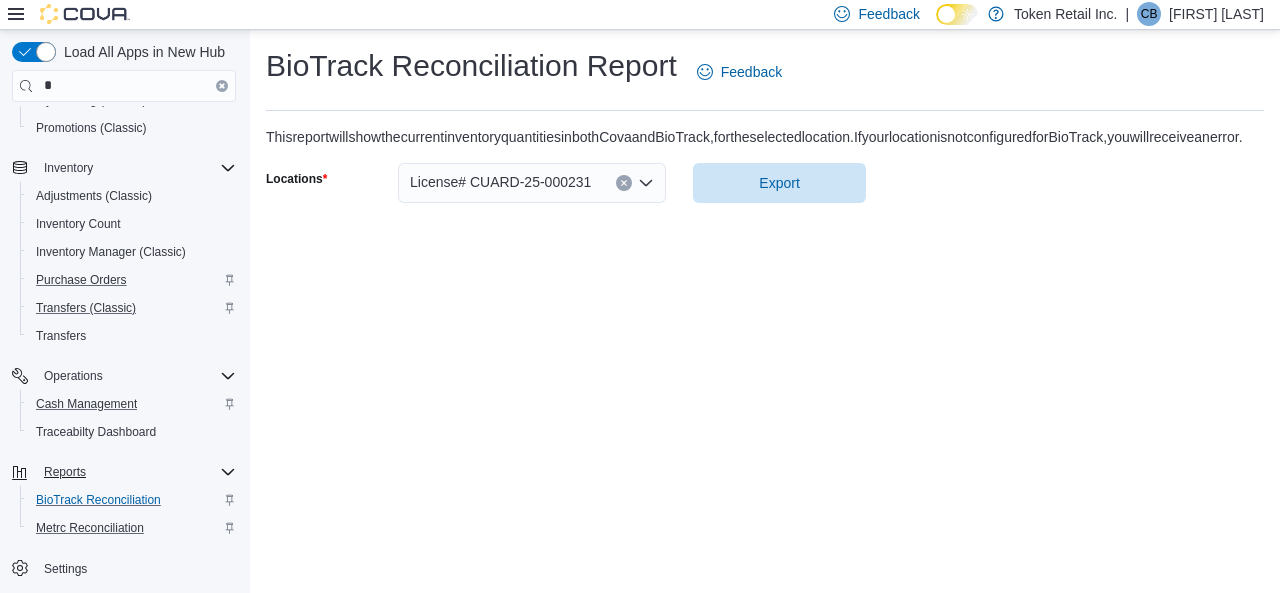 click on "Reports" at bounding box center (65, 472) 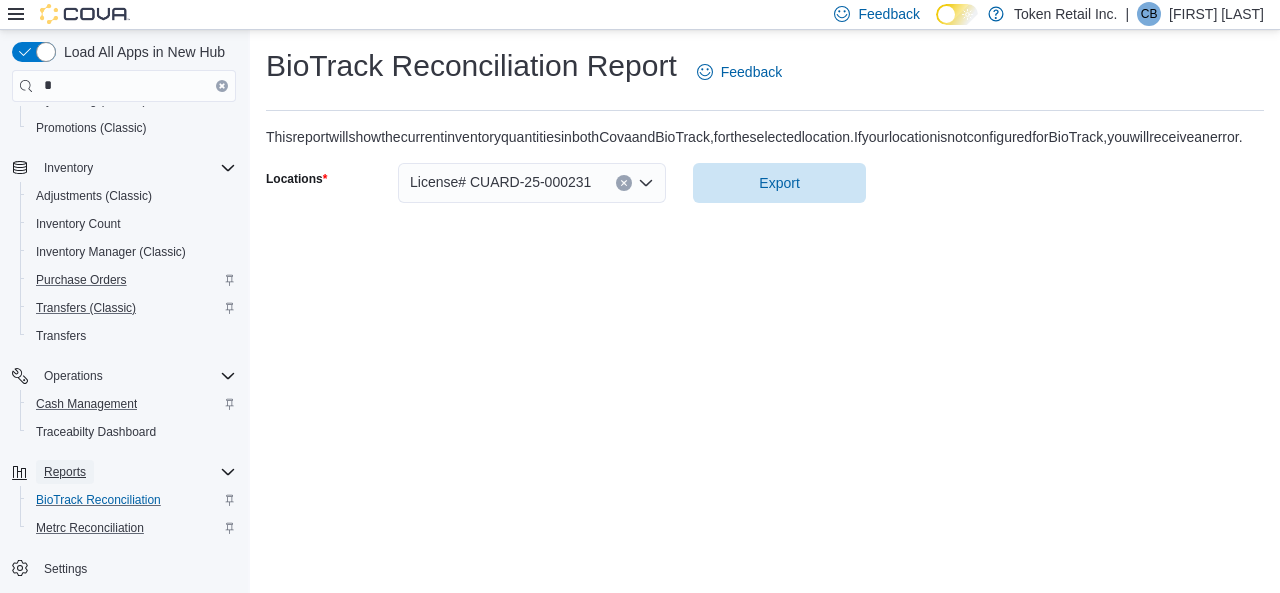 click on "Reports" at bounding box center [65, 472] 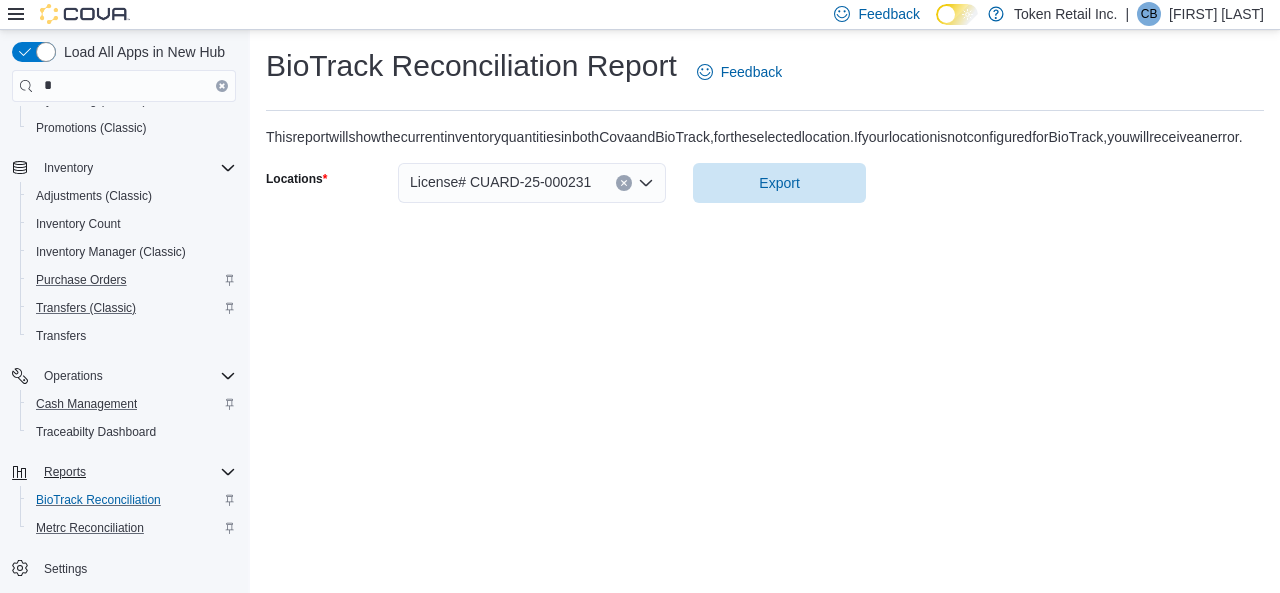 click on "Reports" at bounding box center (65, 472) 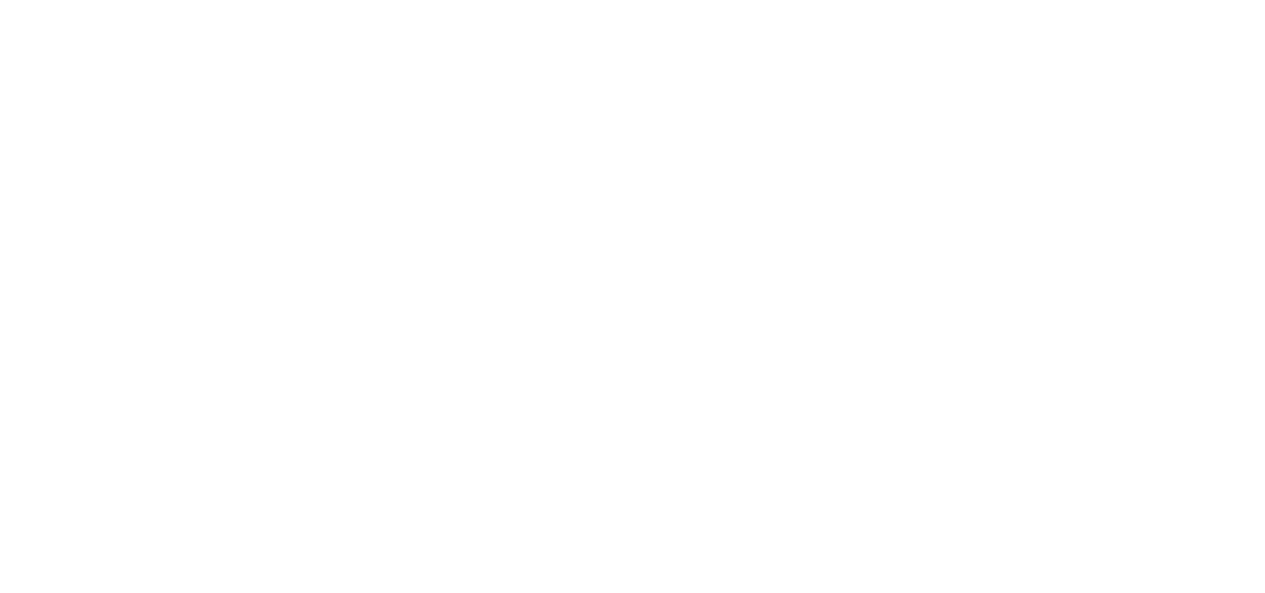 scroll, scrollTop: 0, scrollLeft: 0, axis: both 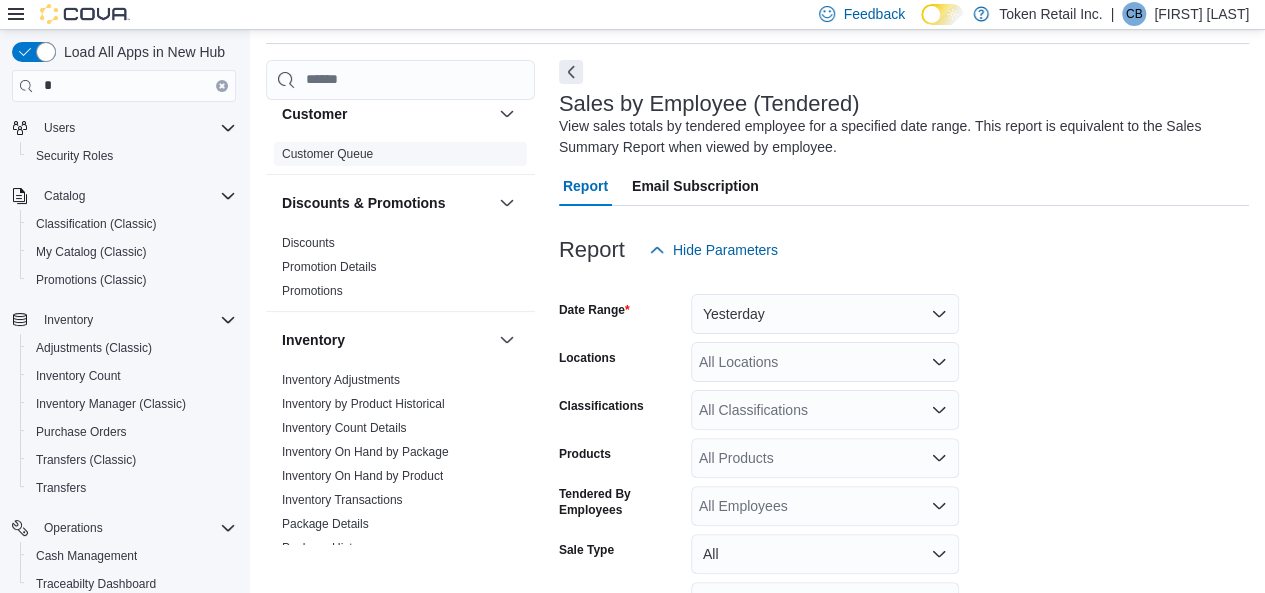 click on "Customer Queue" at bounding box center [327, 154] 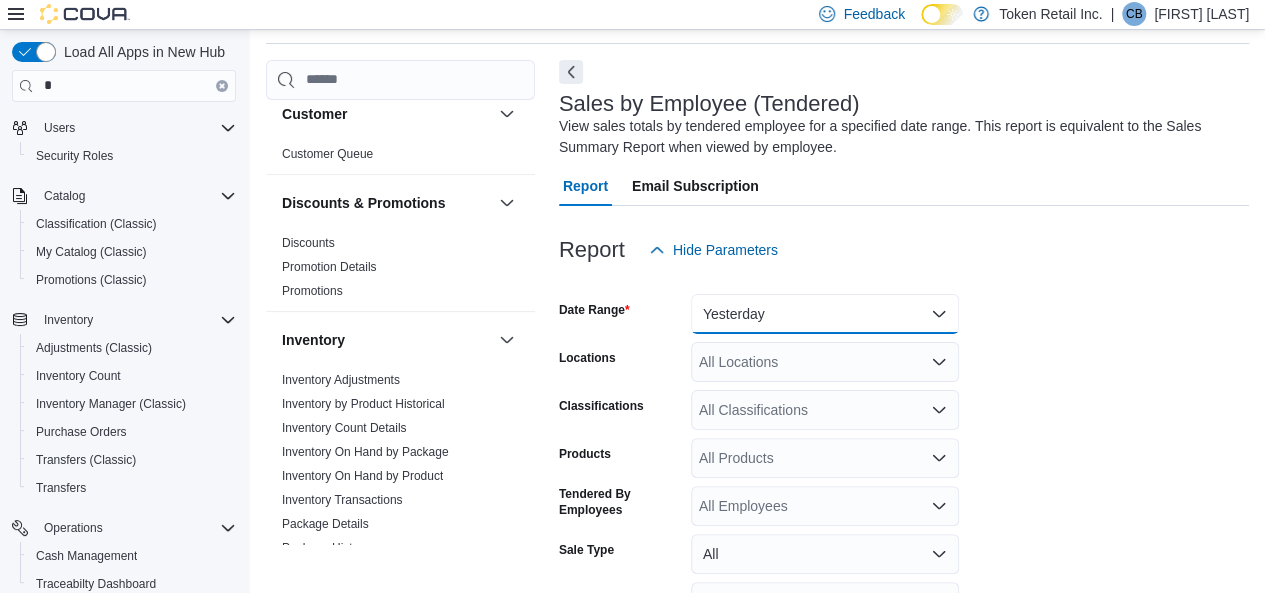 click on "Yesterday" at bounding box center (825, 314) 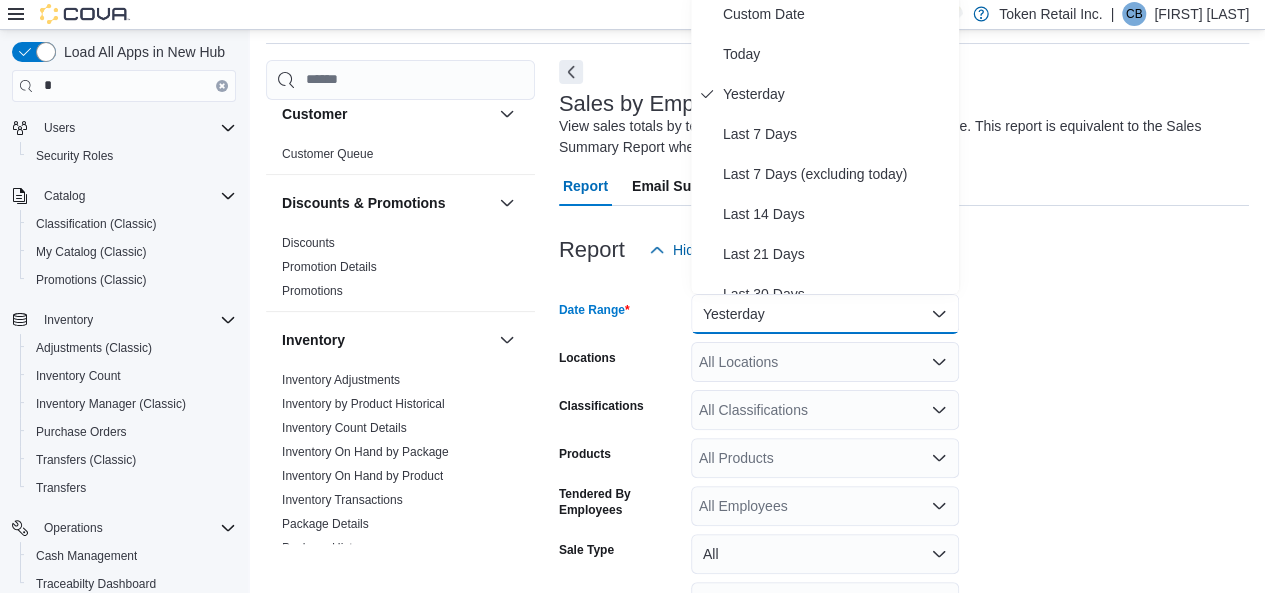 scroll, scrollTop: 60, scrollLeft: 0, axis: vertical 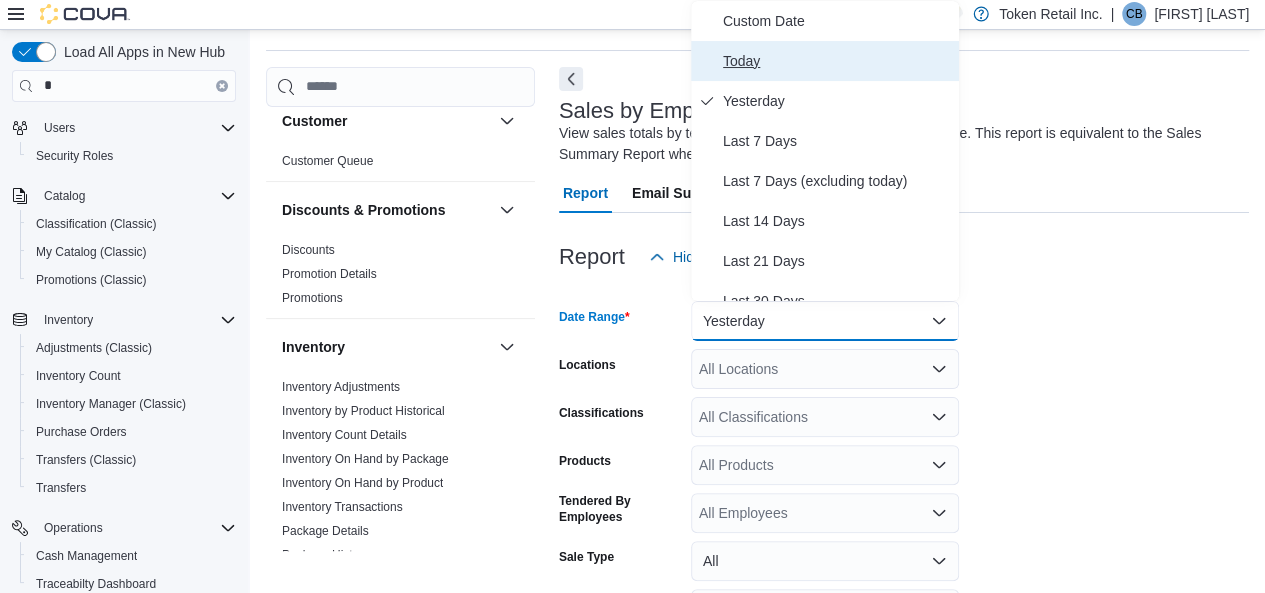 click on "Today" at bounding box center (837, 61) 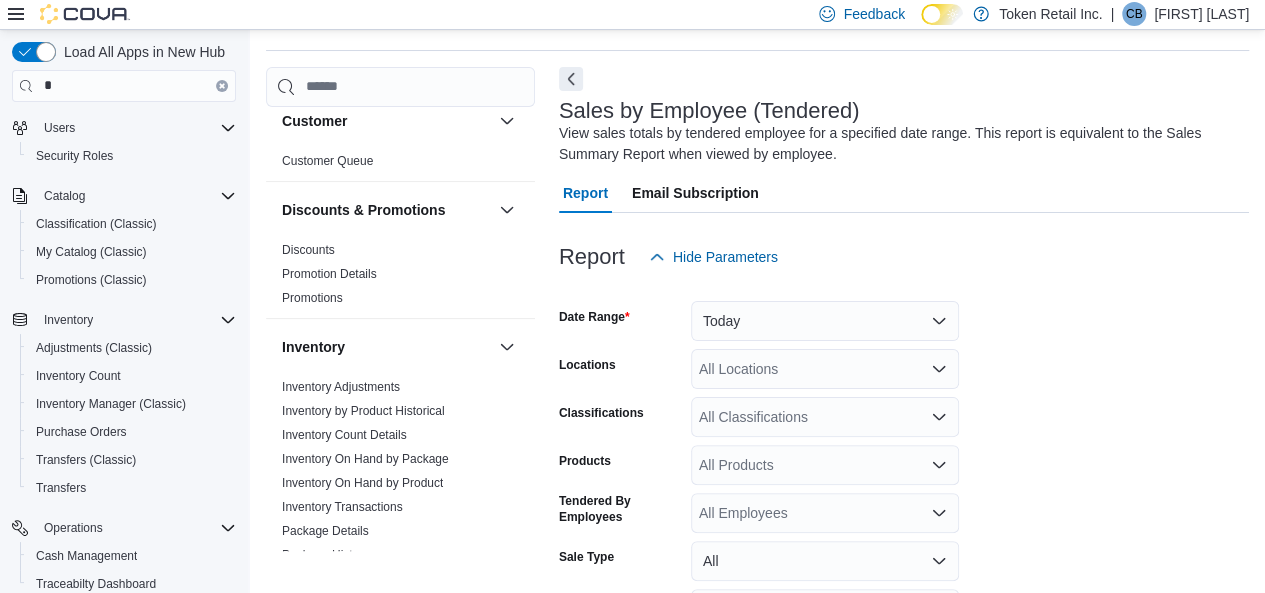click on "Date Range Today Locations All Locations Classifications All Classifications Products All Products Tendered By Employees All Employees Sale Type All Use Type All Is Delivery All Export  Run Report" at bounding box center (904, 505) 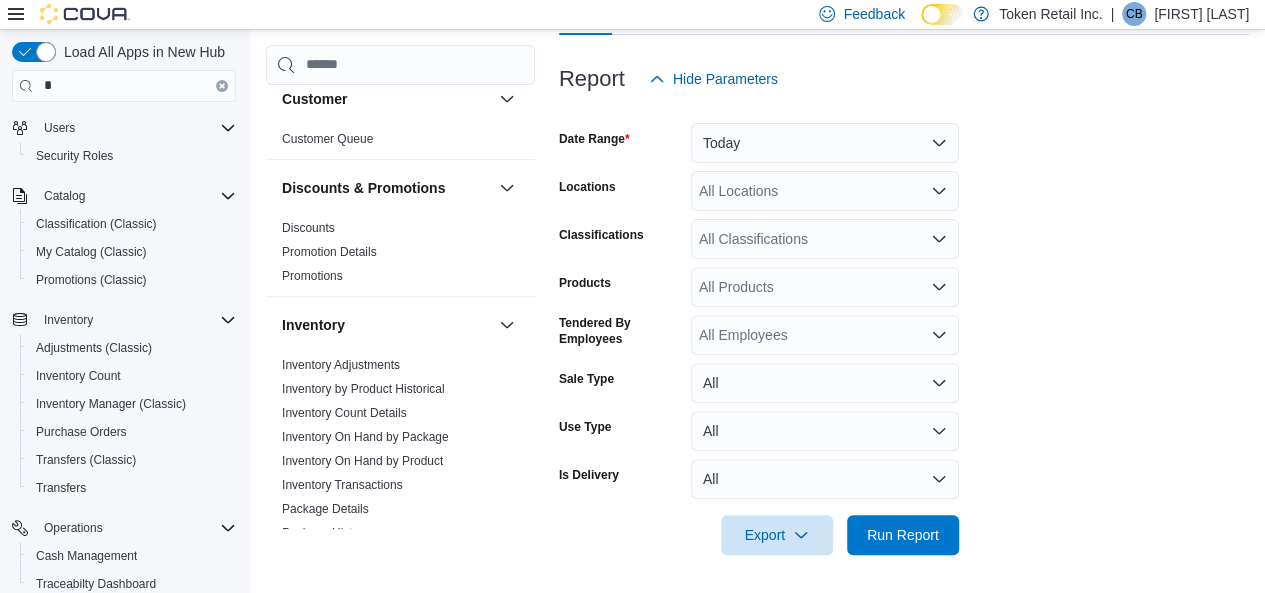 scroll, scrollTop: 239, scrollLeft: 0, axis: vertical 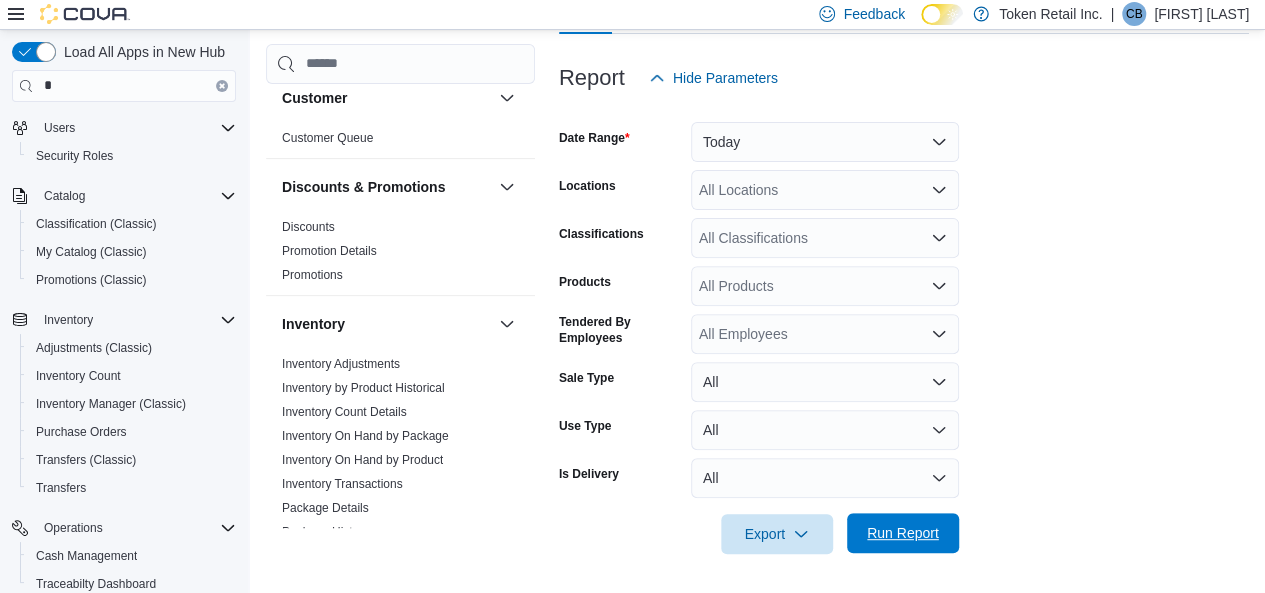 click on "Run Report" at bounding box center [903, 533] 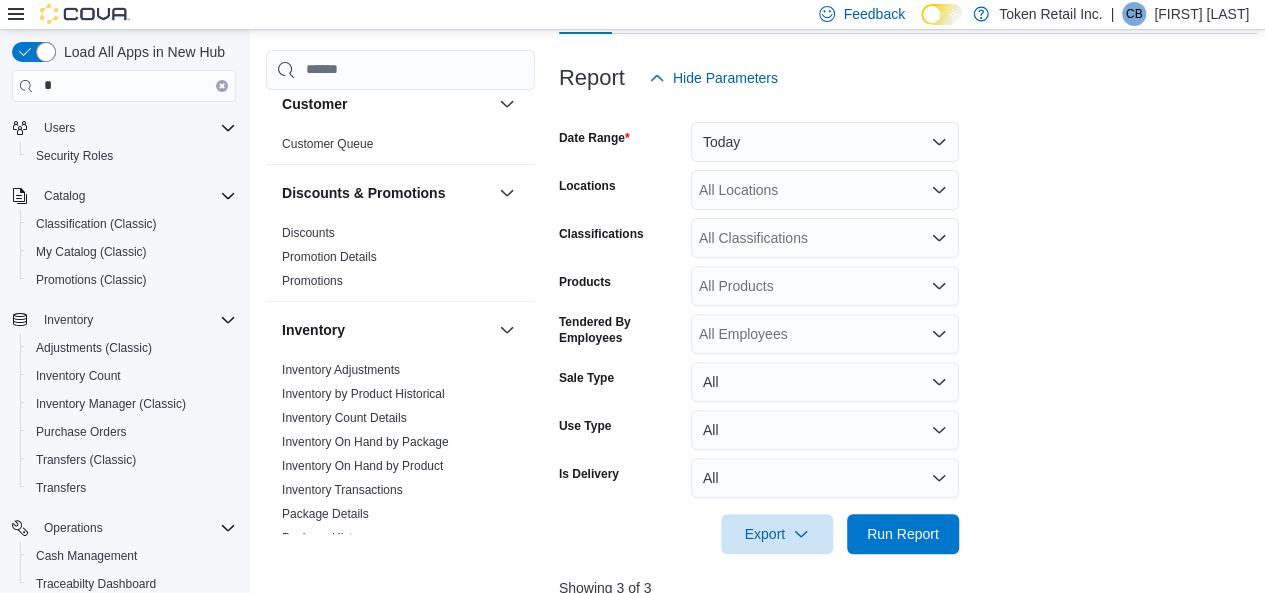 click on "Date Range Today Locations All Locations Classifications All Classifications Products All Products Tendered By Employees All Employees Sale Type All Use Type All Is Delivery All Export  Run Report" at bounding box center (908, 326) 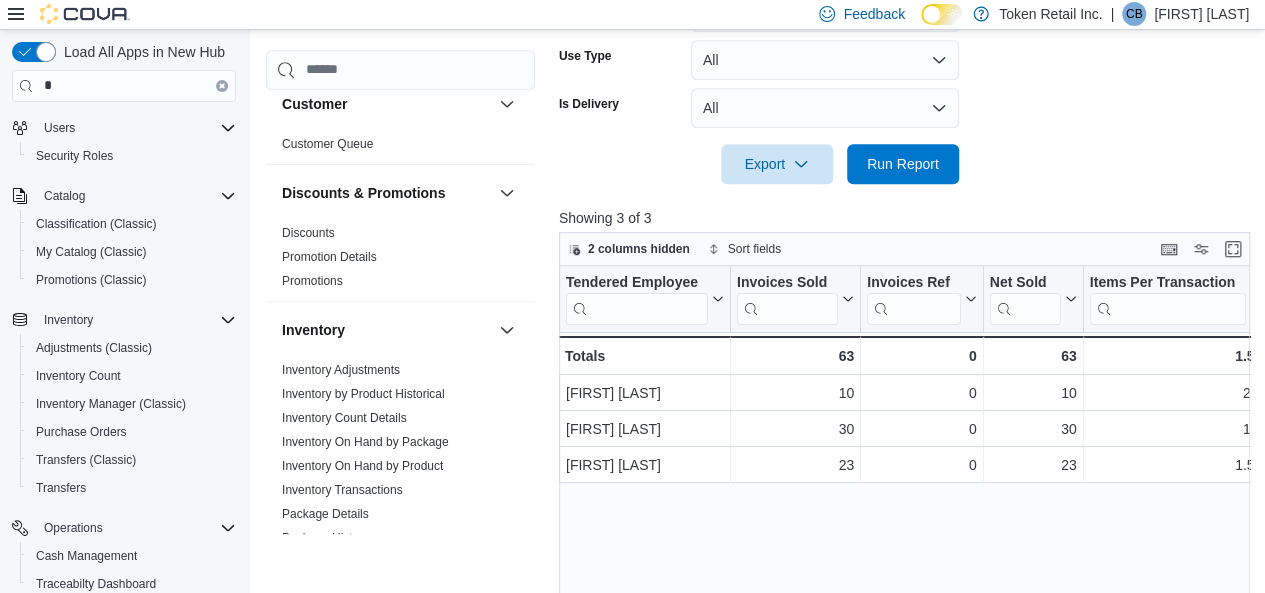 scroll, scrollTop: 639, scrollLeft: 0, axis: vertical 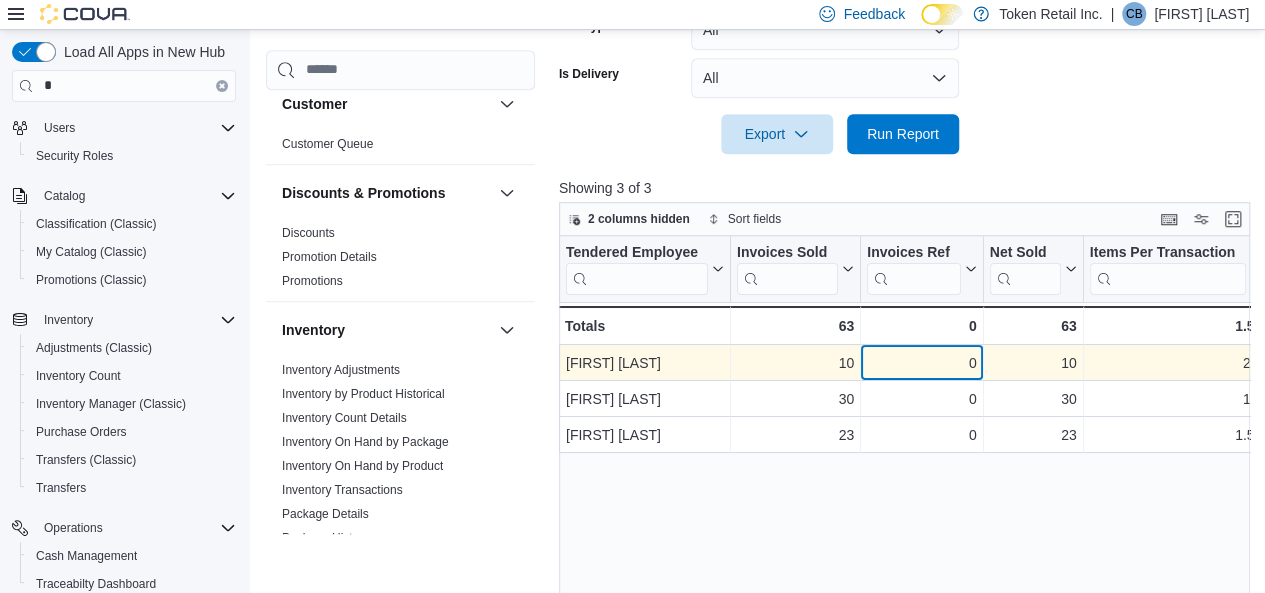 click on "0 -  Invoices Ref, column 3, row 1" at bounding box center [922, 363] 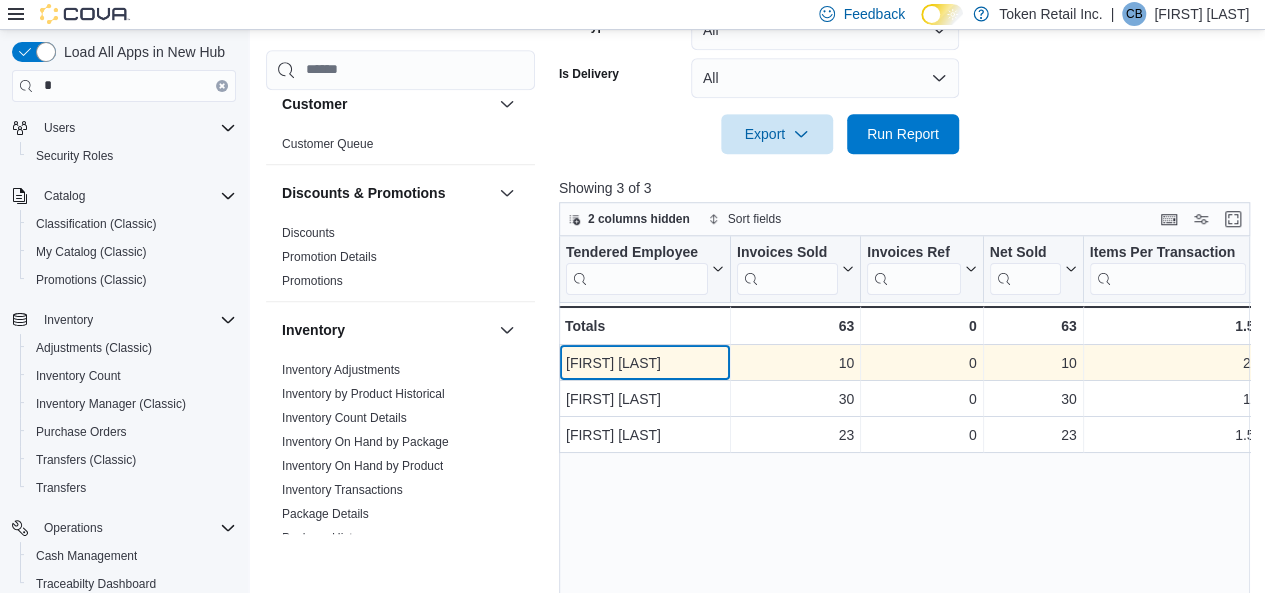 click on "Nate Cheong" at bounding box center [645, 363] 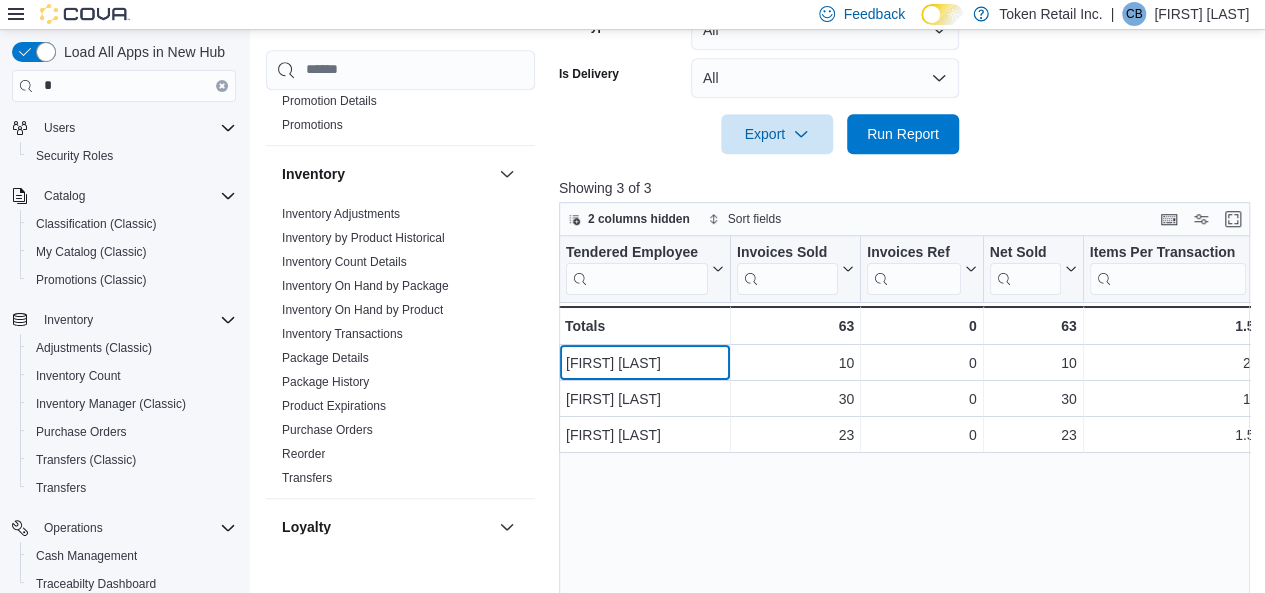 scroll, scrollTop: 182, scrollLeft: 0, axis: vertical 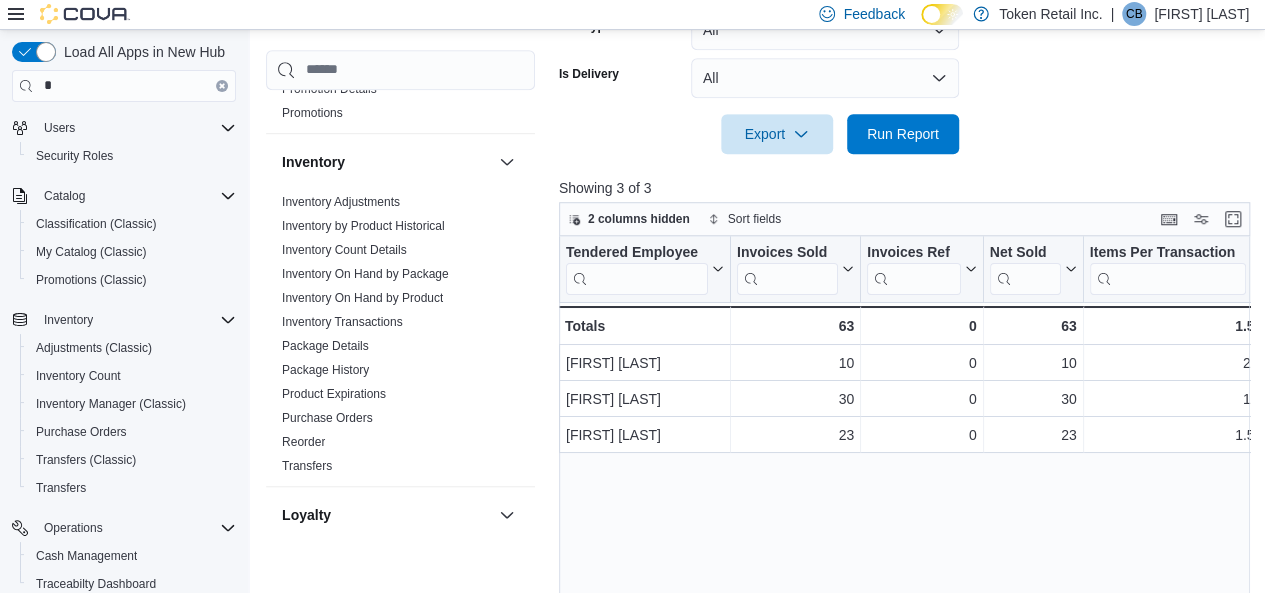 click on "Date Range Today Locations All Locations Classifications All Classifications Products All Products Tendered By Employees All Employees Sale Type All Use Type All Is Delivery All Export  Run Report" at bounding box center [908, -74] 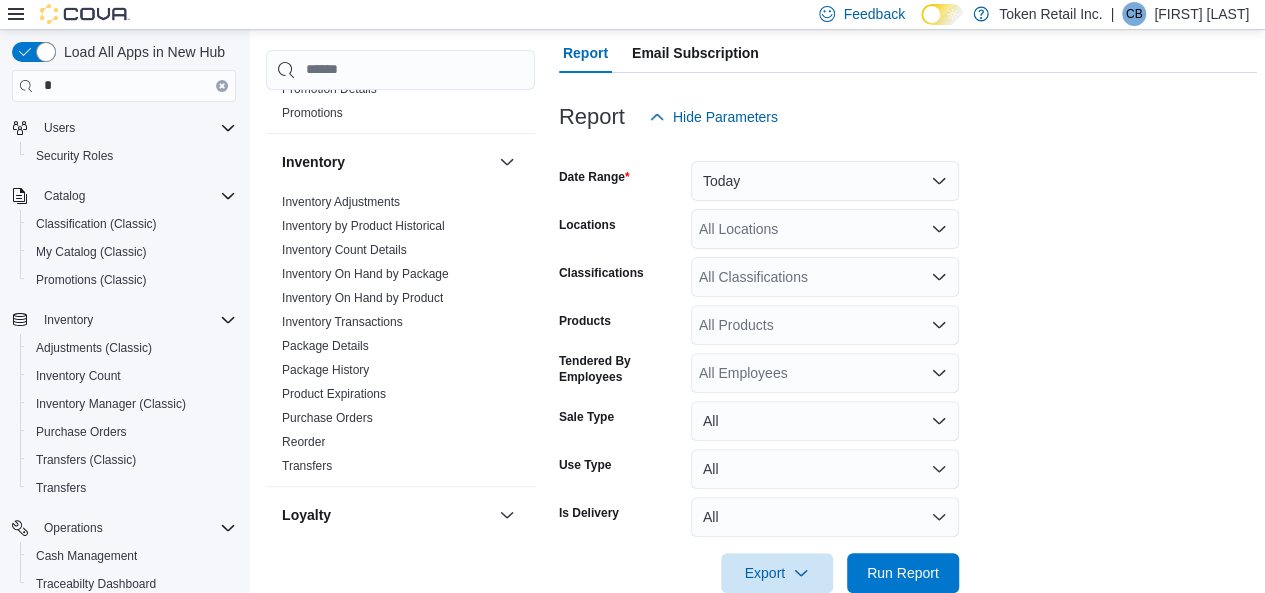 scroll, scrollTop: 199, scrollLeft: 0, axis: vertical 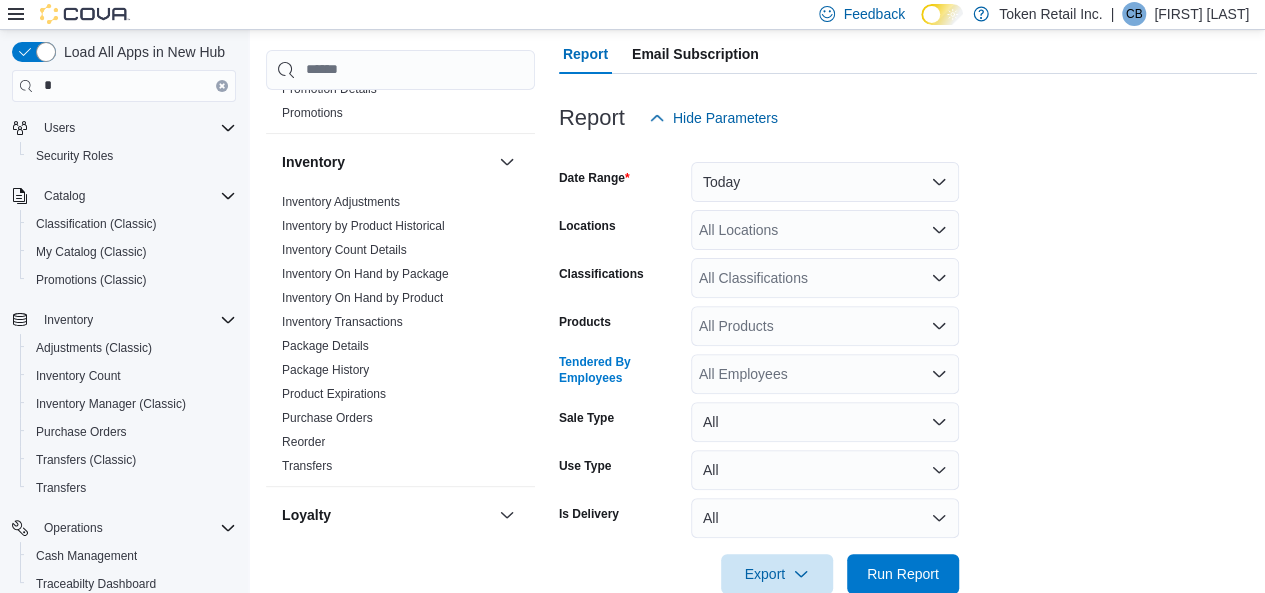 click on "All Employees" at bounding box center [825, 374] 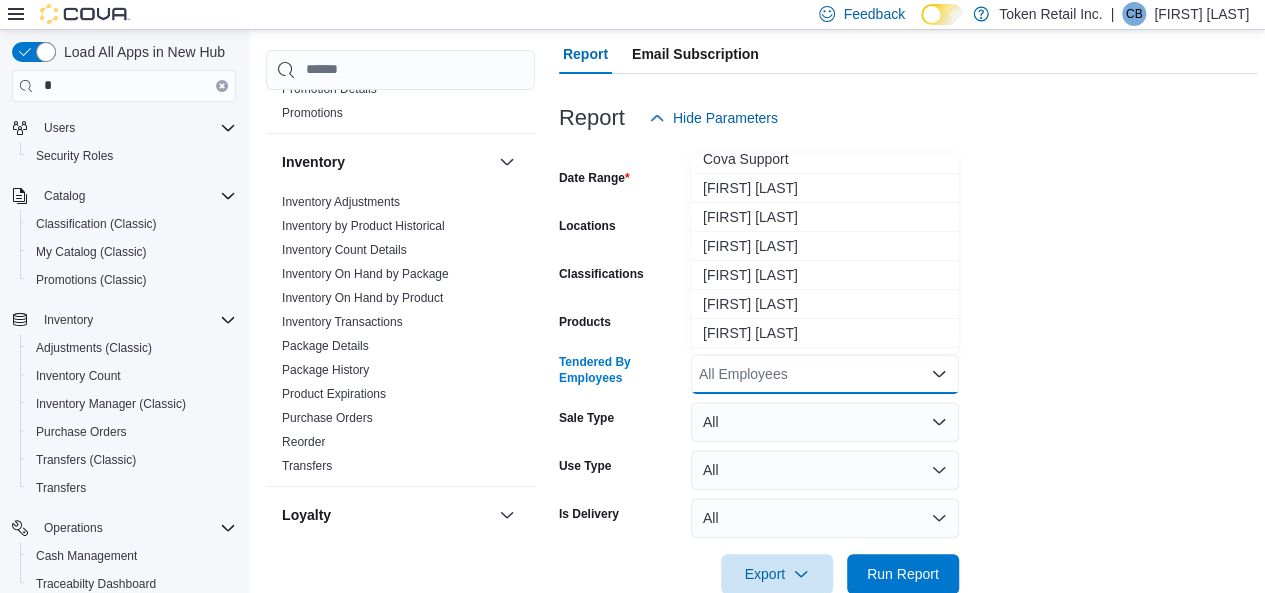 scroll, scrollTop: 157, scrollLeft: 0, axis: vertical 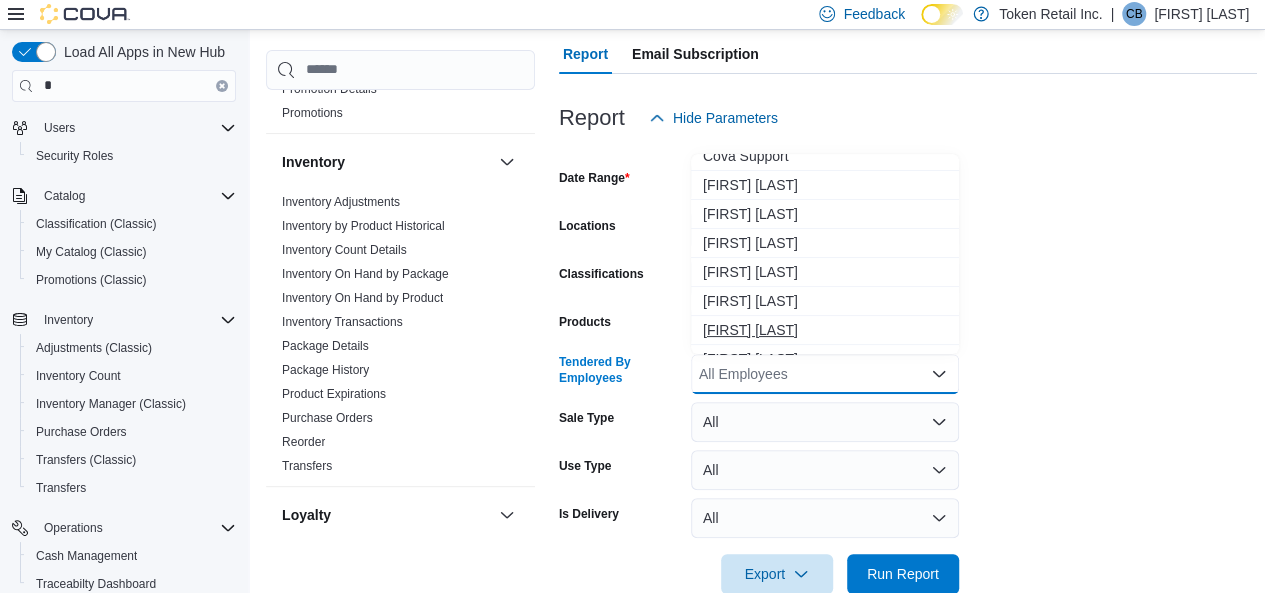 click on "Nate Cheong" at bounding box center [825, 330] 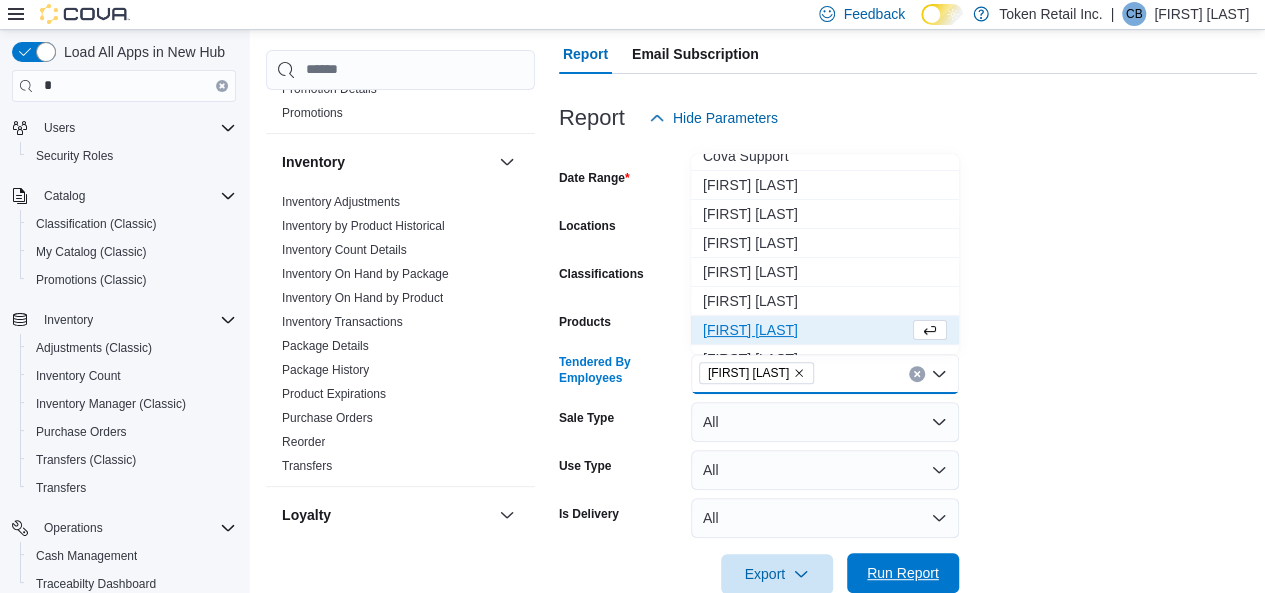 click on "Run Report" at bounding box center (903, 573) 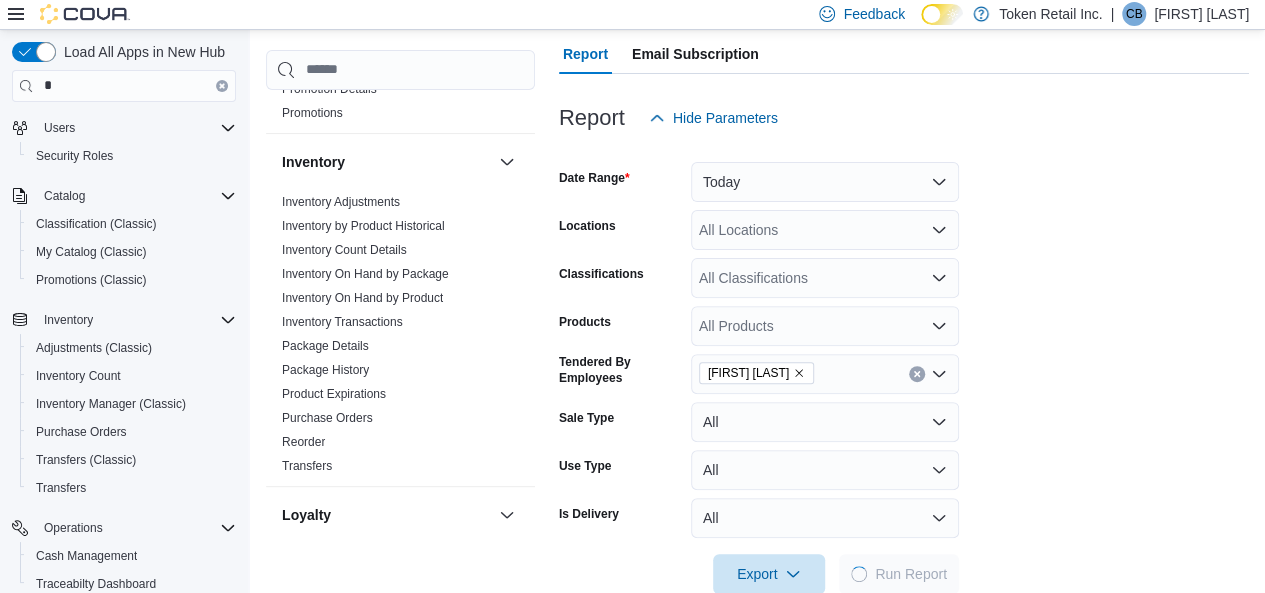click on "Date Range Today Locations All Locations Classifications All Classifications Products All Products Tendered By Employees Nate Cheong Sale Type All Use Type All Is Delivery All Export  Run Report" at bounding box center [904, 366] 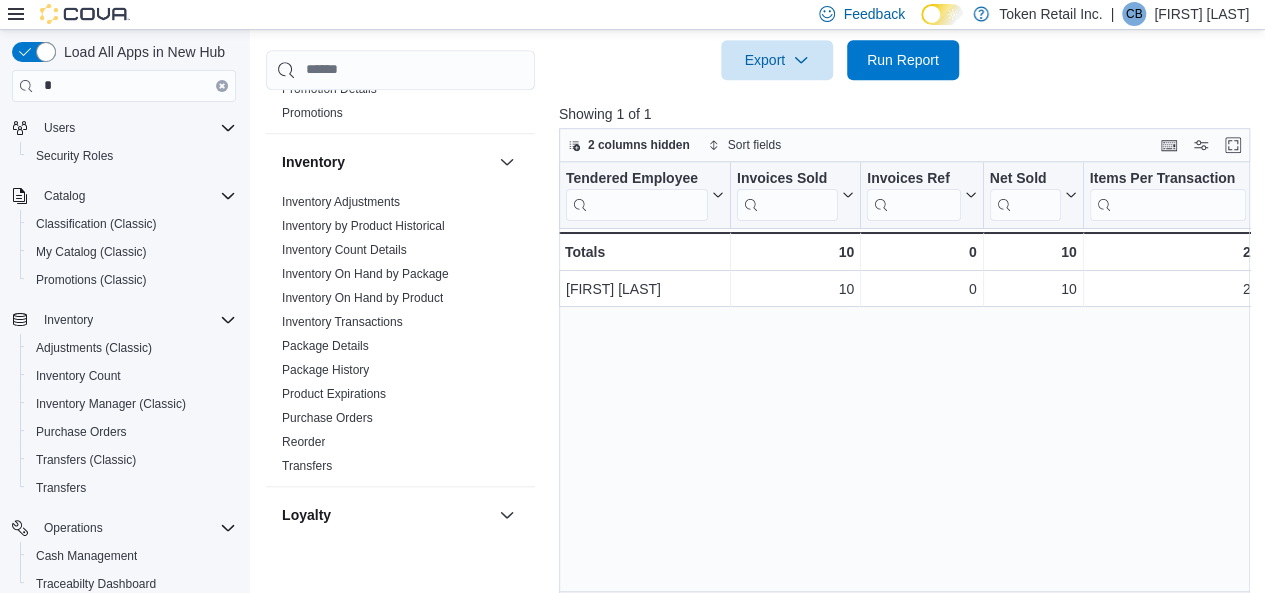 scroll, scrollTop: 719, scrollLeft: 0, axis: vertical 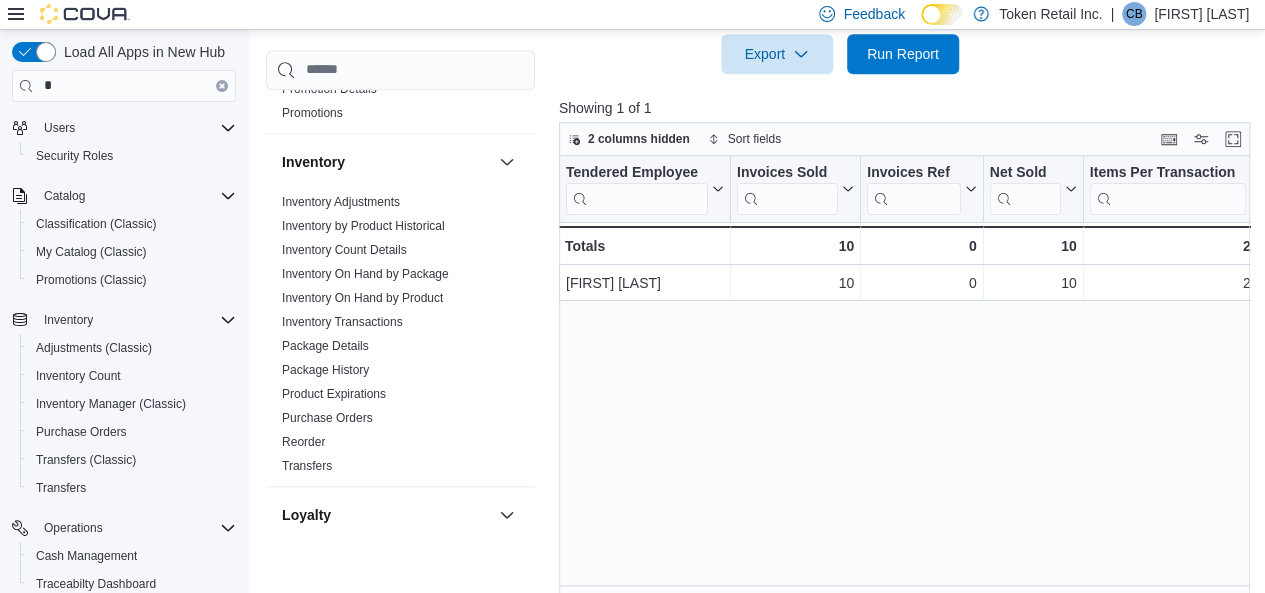 click on "Tendered Employee Click to view column header actions Invoices Sold Click to view column header actions Invoices Ref Click to view column header actions Net Sold Click to view column header actions Items Per Transaction Click to view column header actions Qty Per Transaction Click to view column header actions Transaction Average Click to view column header actions Gift Cards Click to view column header actions Gross Sales Click to view column header actions Subtotal Click to view column header actions Total Tax Click to view column header actions Total Invoiced Click to view column header actions Total Cost Click to view column header actions Gross Profit Click to view column header actions Gross Margin Click to view column header actions Total Discount Click to view column header actions Cashback Click to view column header actions Loyalty Redemptions Click to view column header actions Cash Click to view column header actions Debit Click to view column header actions Online Payment Adult Use Cannabis Tax 0" at bounding box center (908, 376) 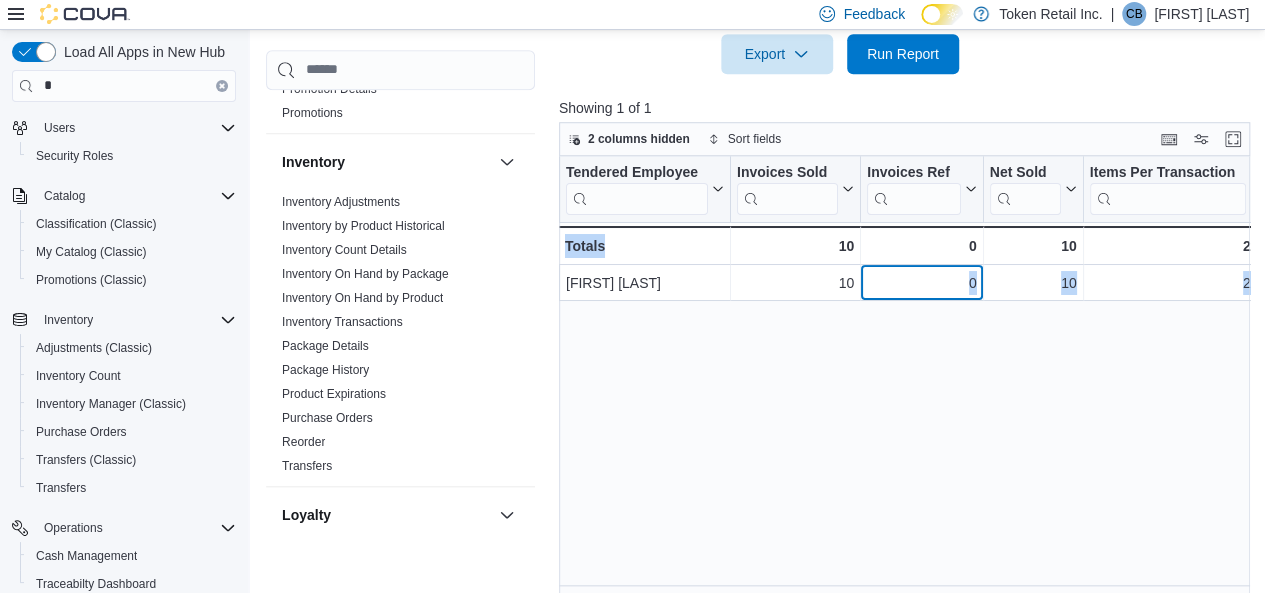 drag, startPoint x: 866, startPoint y: 264, endPoint x: 818, endPoint y: 261, distance: 48.09366 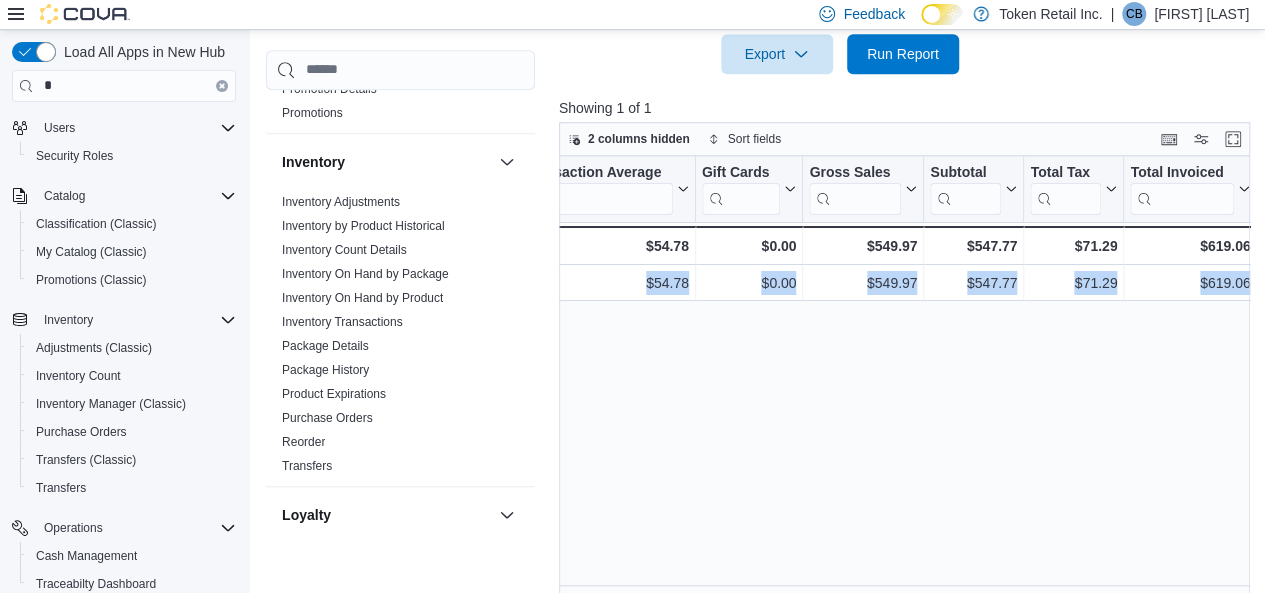 scroll, scrollTop: 0, scrollLeft: 1030, axis: horizontal 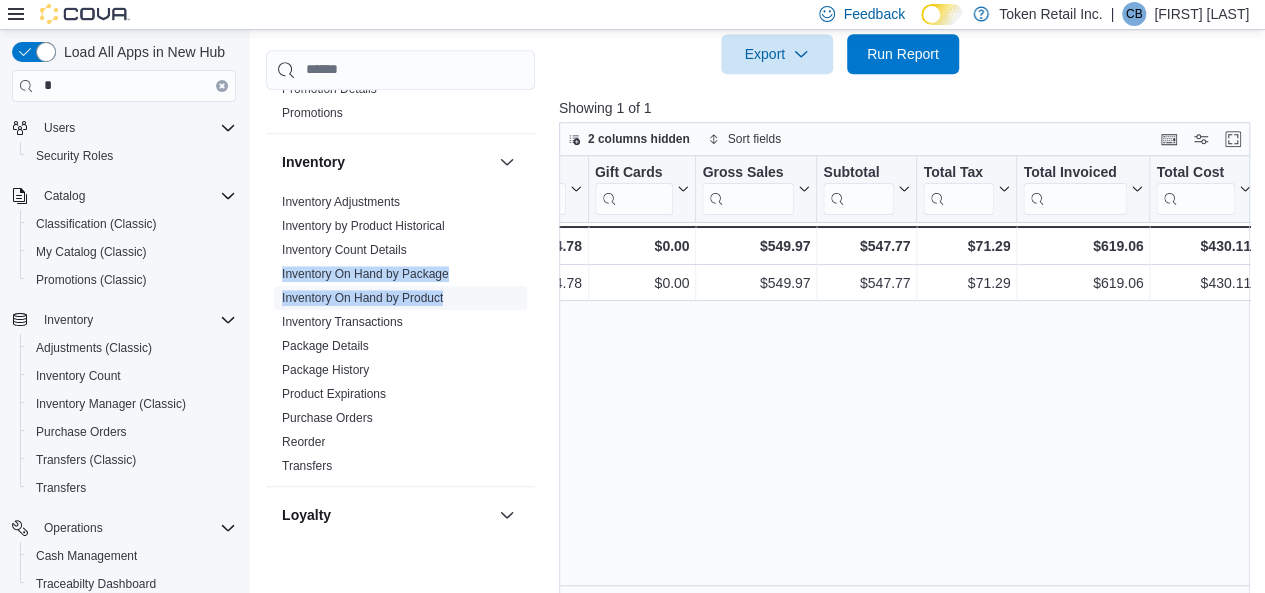 drag, startPoint x: 517, startPoint y: 243, endPoint x: 507, endPoint y: 297, distance: 54.91812 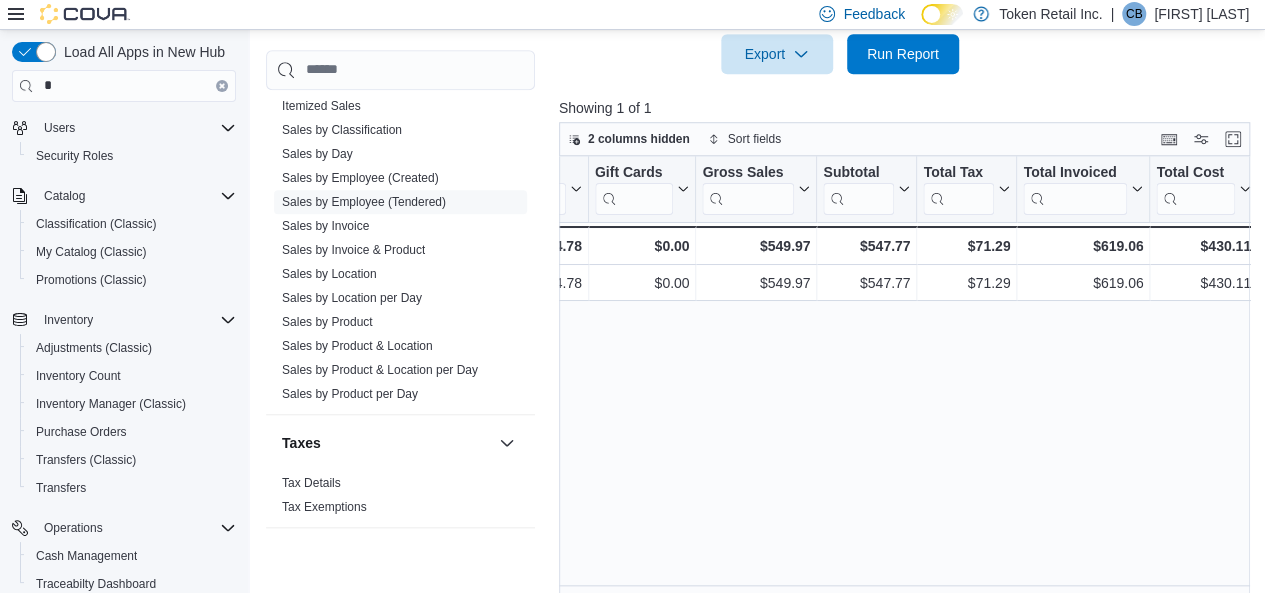 scroll, scrollTop: 1020, scrollLeft: 0, axis: vertical 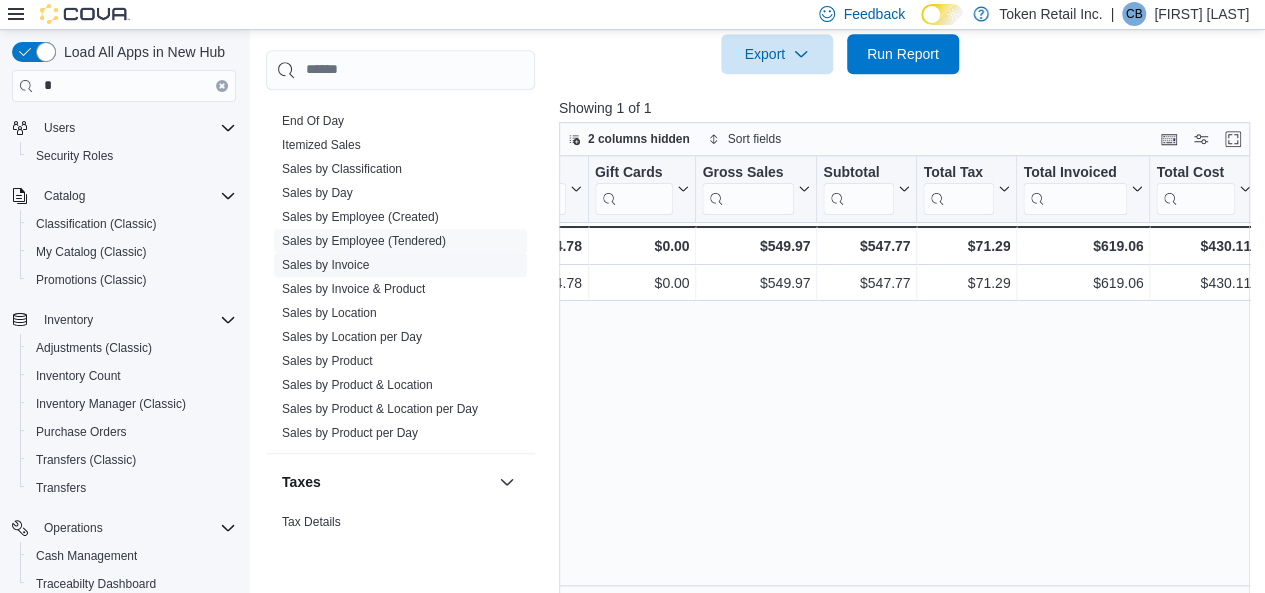 click on "Sales by Invoice" at bounding box center (400, 265) 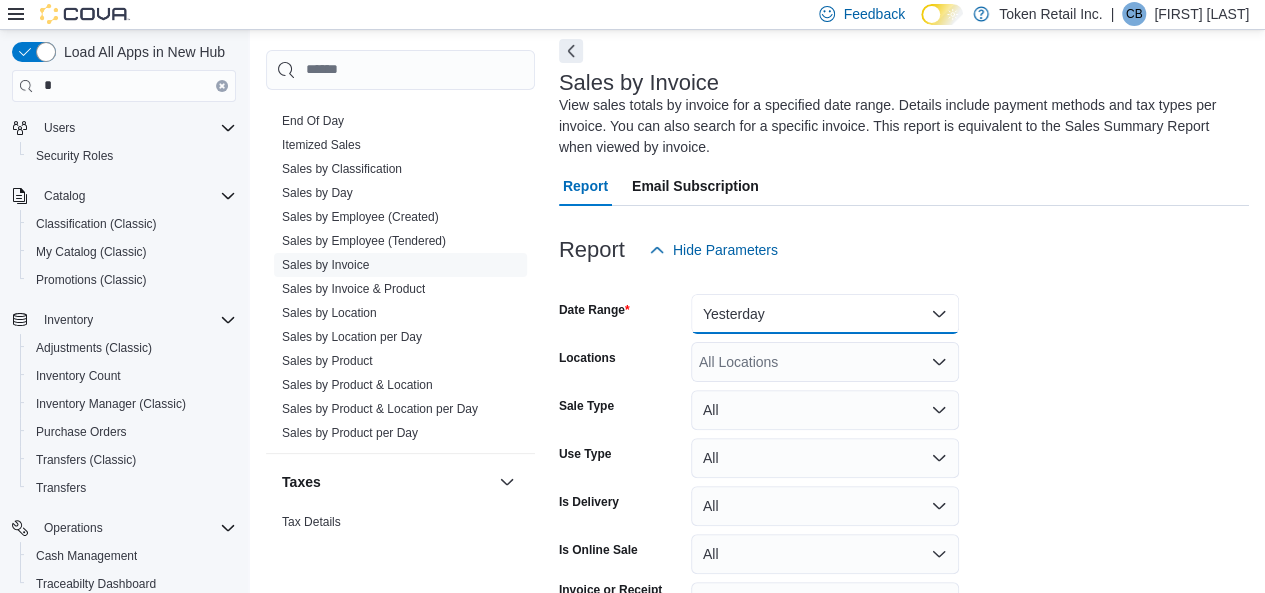 click on "Yesterday" at bounding box center [825, 314] 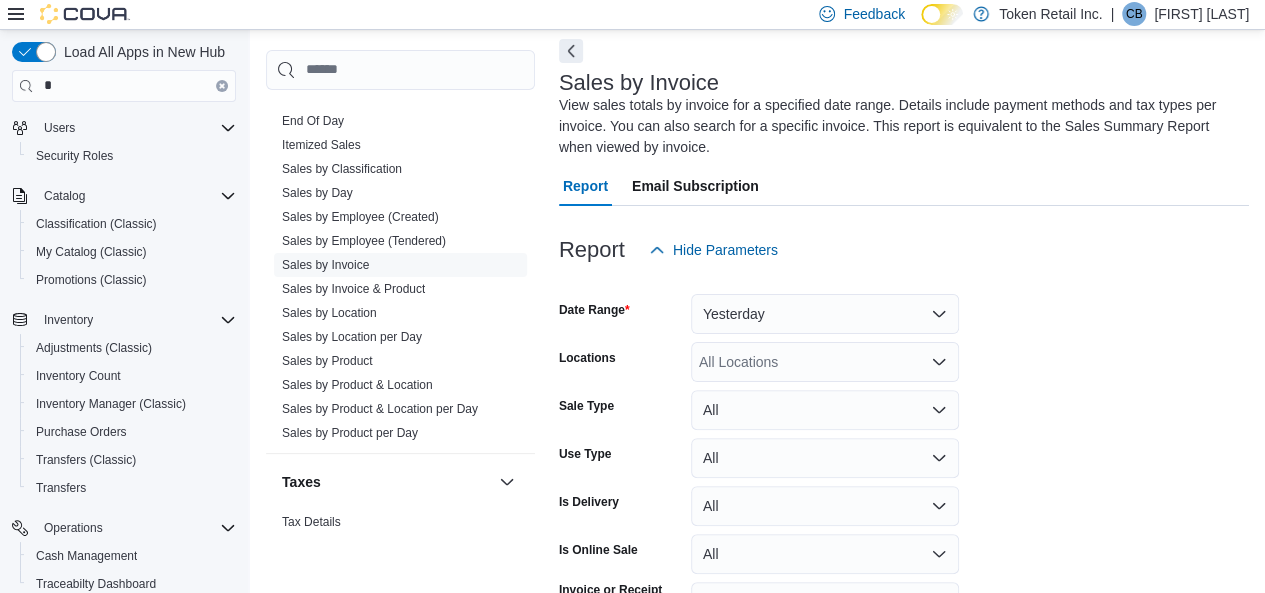 scroll, scrollTop: 82, scrollLeft: 0, axis: vertical 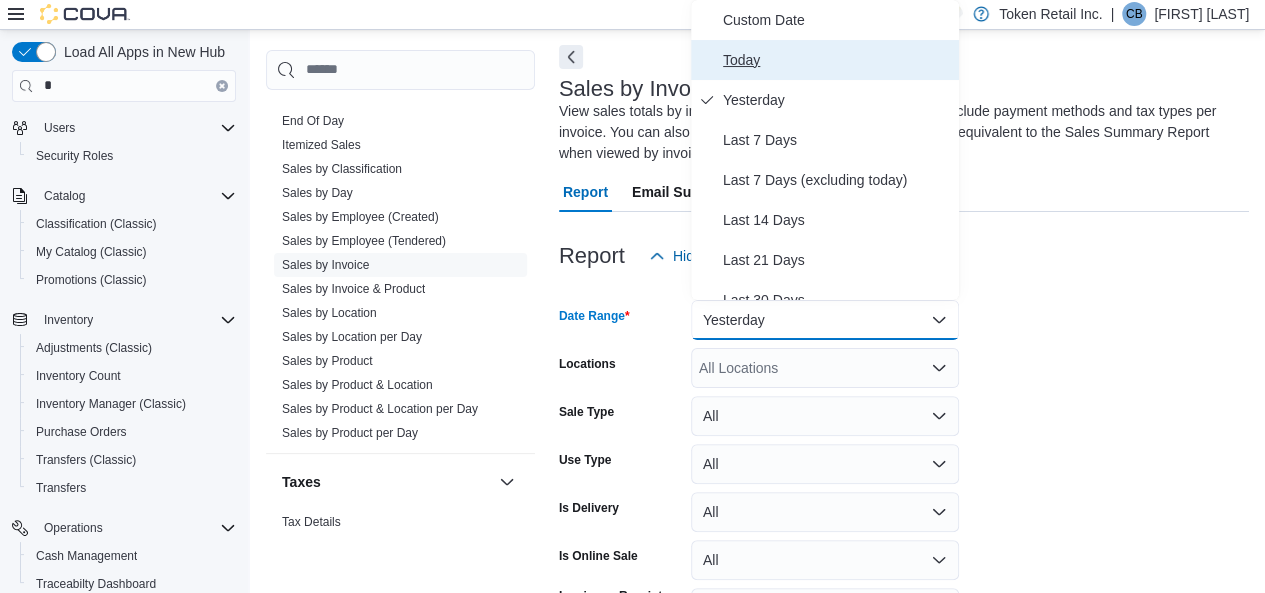 click on "Today" at bounding box center (837, 60) 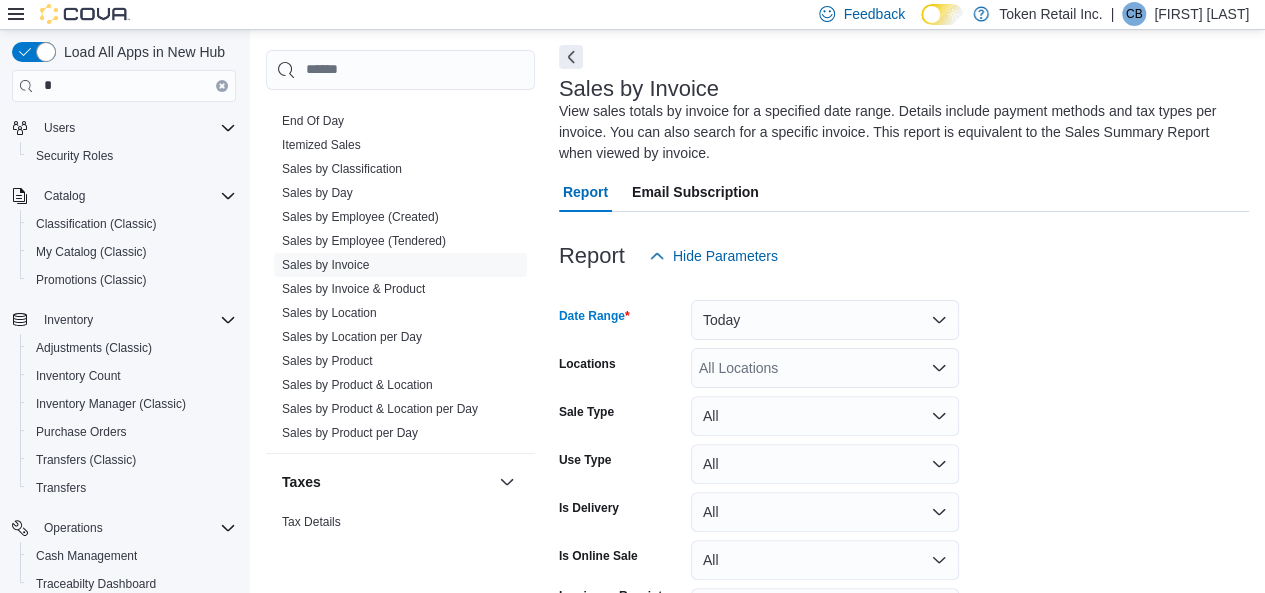 click on "Date Range Today Locations All Locations Sale Type All Use Type All Is Delivery All Is Online Sale All Invoice or Receipt Number Export  Run Report" at bounding box center (904, 480) 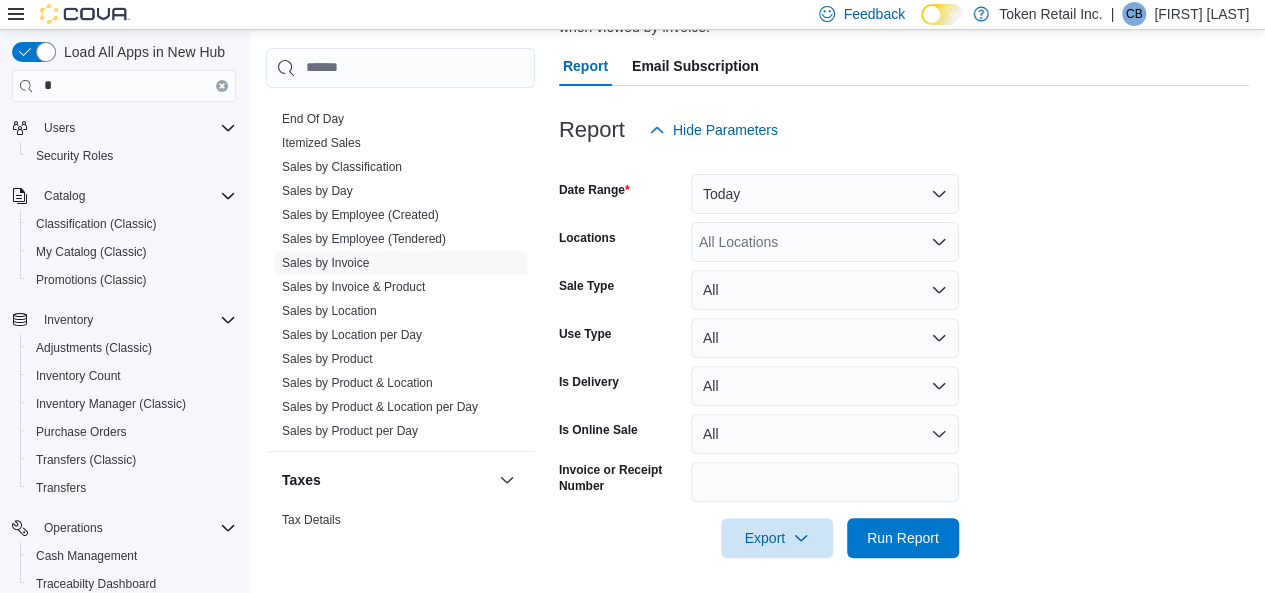 scroll, scrollTop: 212, scrollLeft: 0, axis: vertical 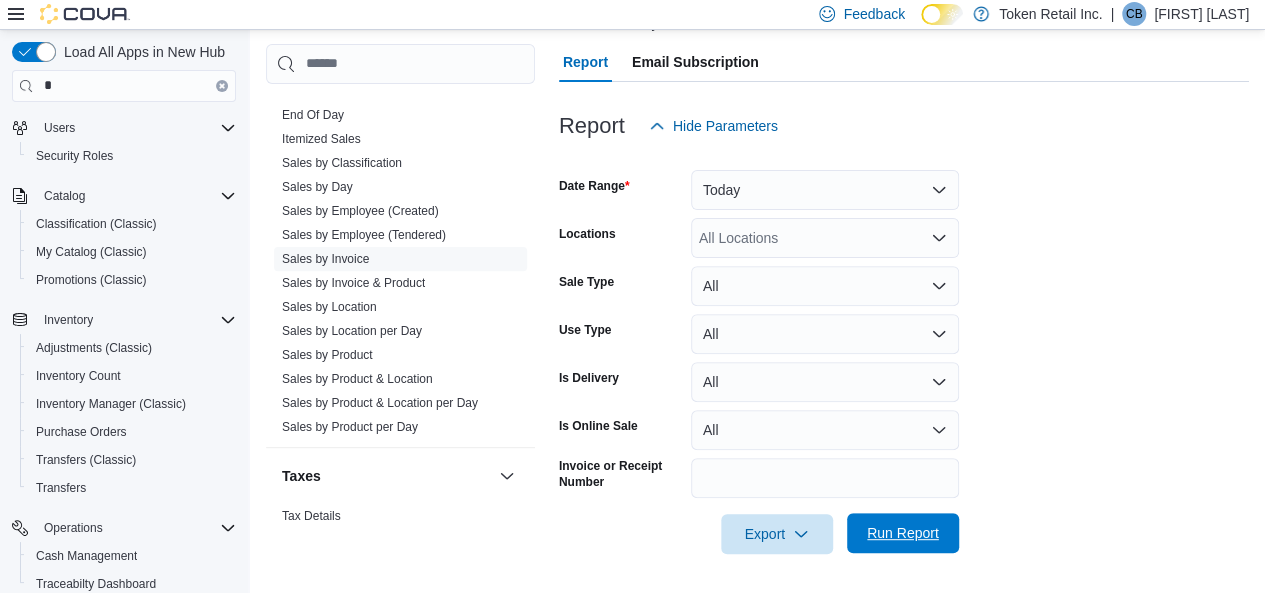 click on "Run Report" at bounding box center (903, 533) 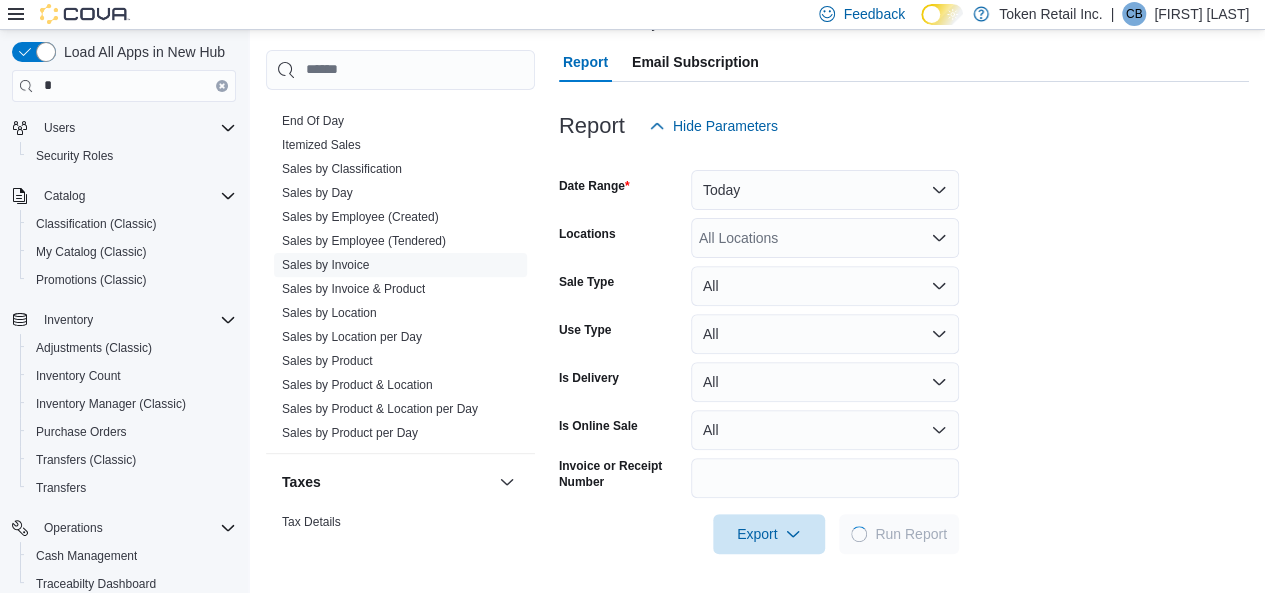 click on "Date Range Today Locations All Locations Sale Type All Use Type All Is Delivery All Is Online Sale All Invoice or Receipt Number Export  Run Report" at bounding box center (904, 350) 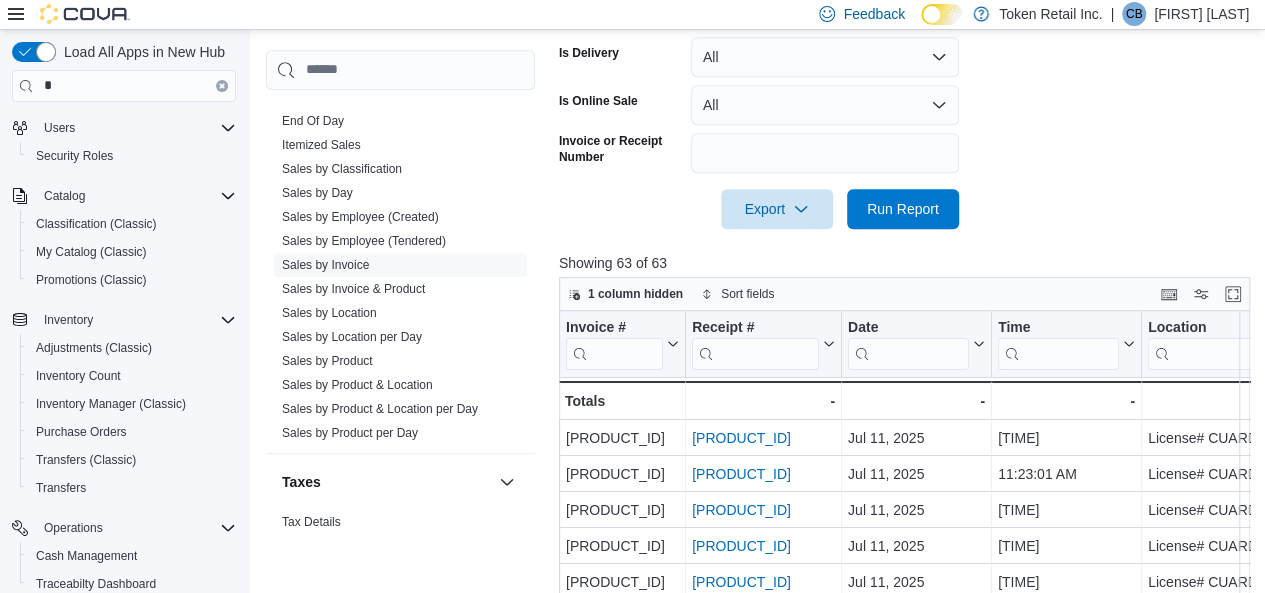 scroll, scrollTop: 572, scrollLeft: 0, axis: vertical 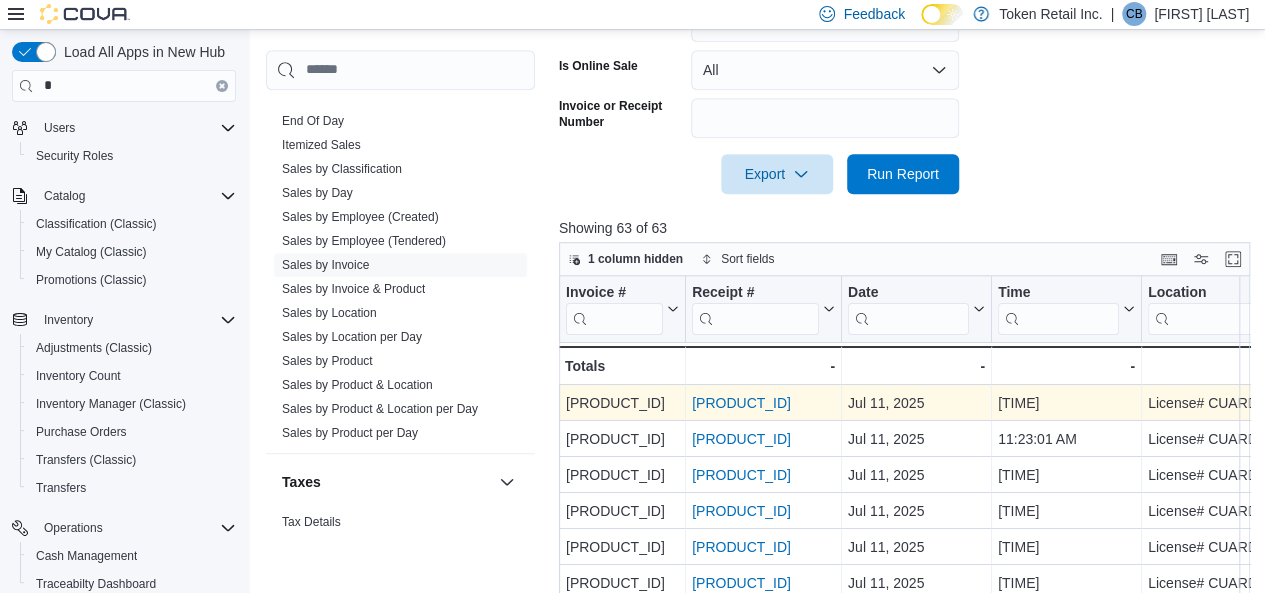 click on "INEQJ0-GKBC2G" at bounding box center [741, 403] 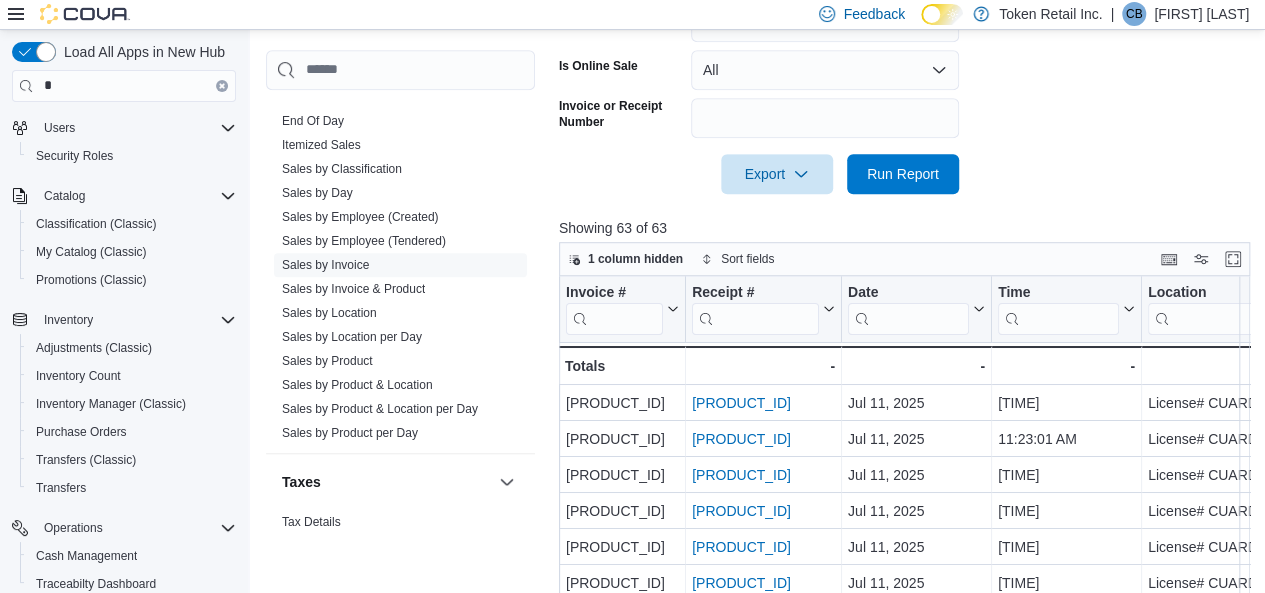 click on "Date Range Today Locations All Locations Sale Type All Use Type All Is Delivery All Is Online Sale All Invoice or Receipt Number Export  Run Report" at bounding box center (908, -10) 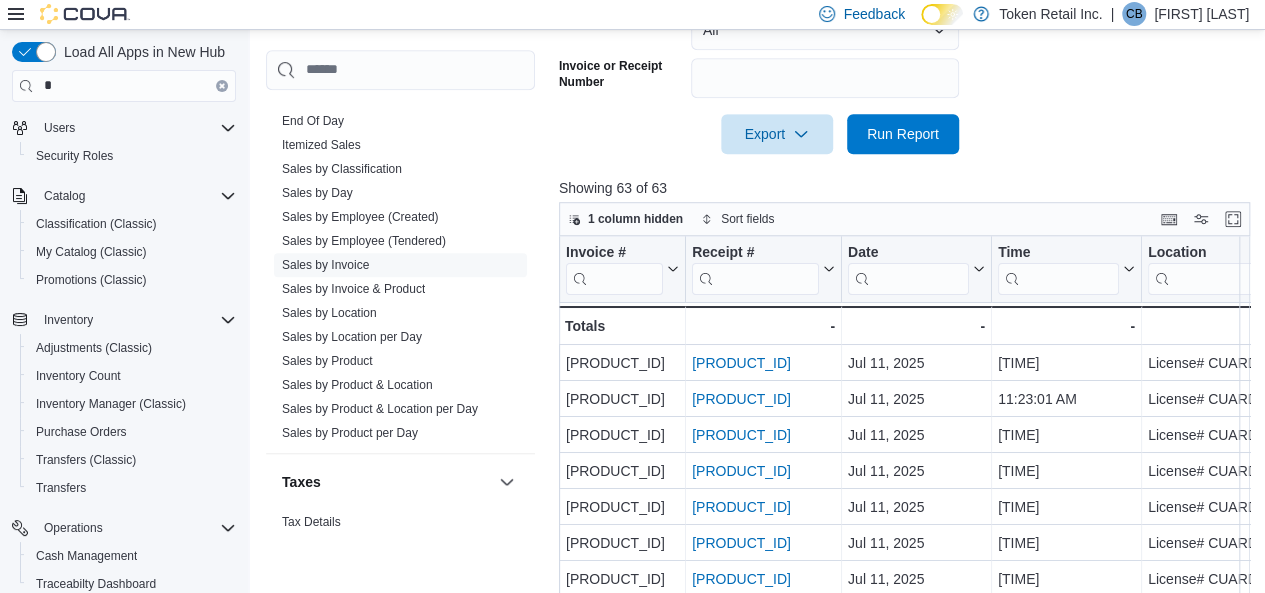 scroll, scrollTop: 711, scrollLeft: 0, axis: vertical 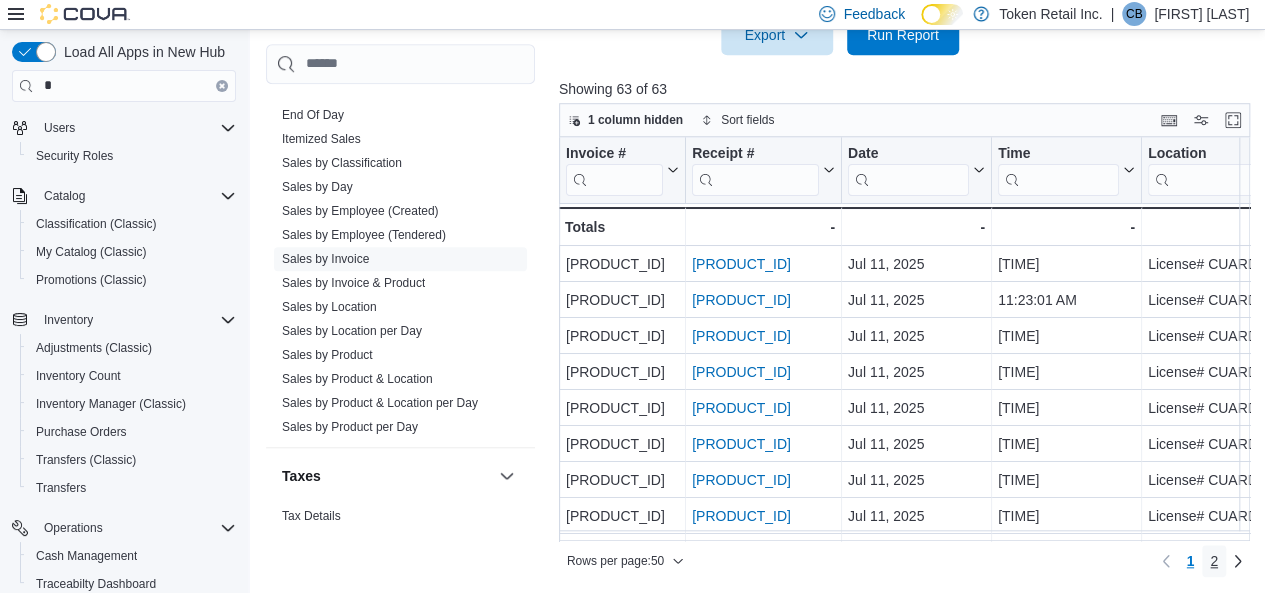 click on "2" at bounding box center [1214, 561] 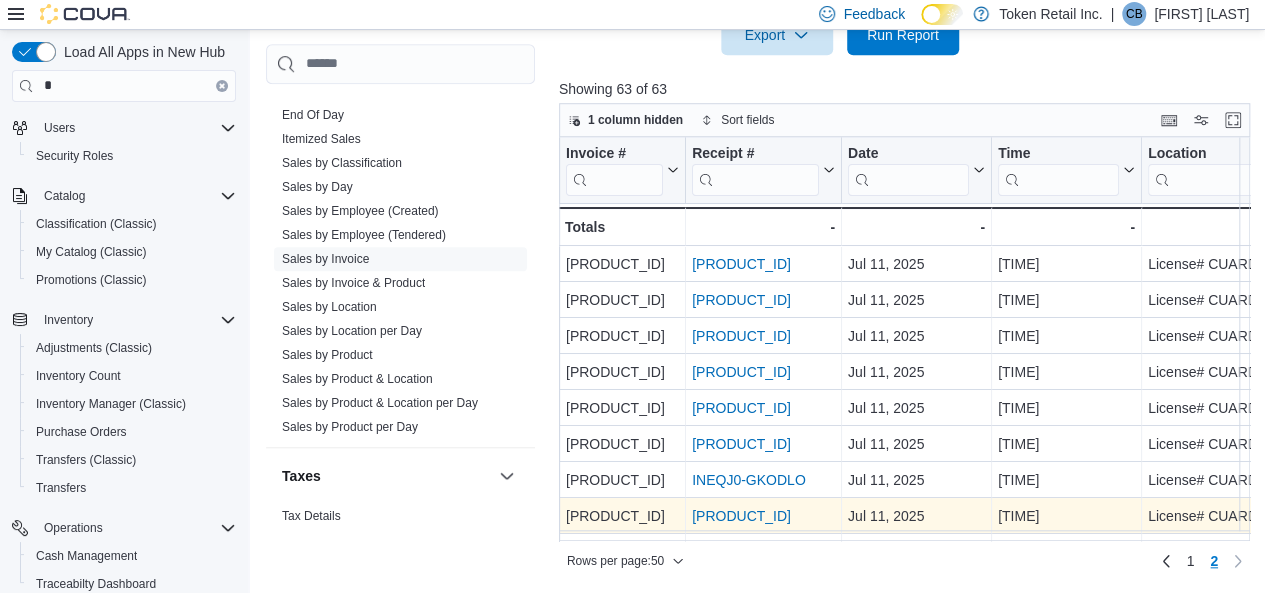click on "INEQJ0-GKOF40" at bounding box center (741, 516) 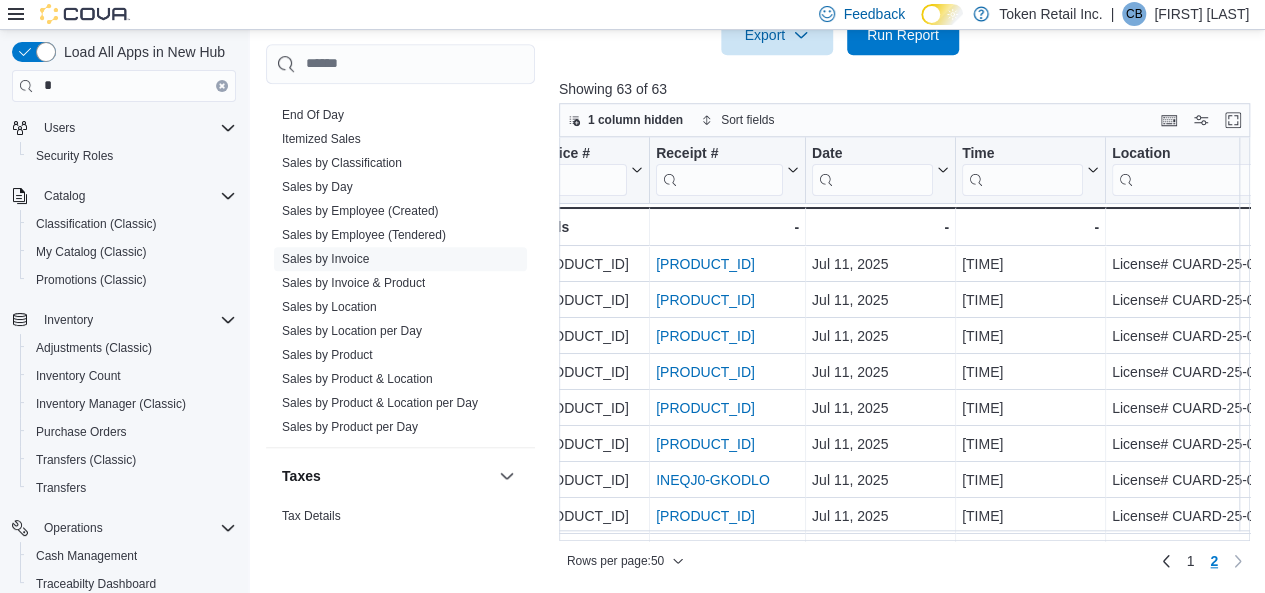 scroll, scrollTop: 0, scrollLeft: 0, axis: both 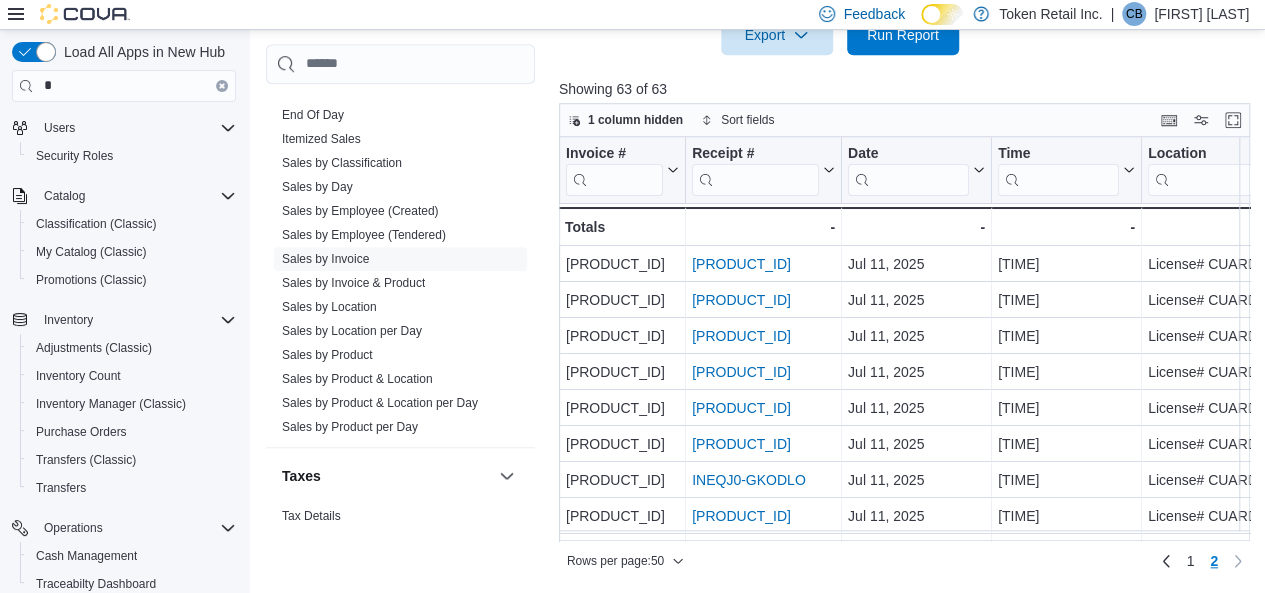 click at bounding box center (908, 67) 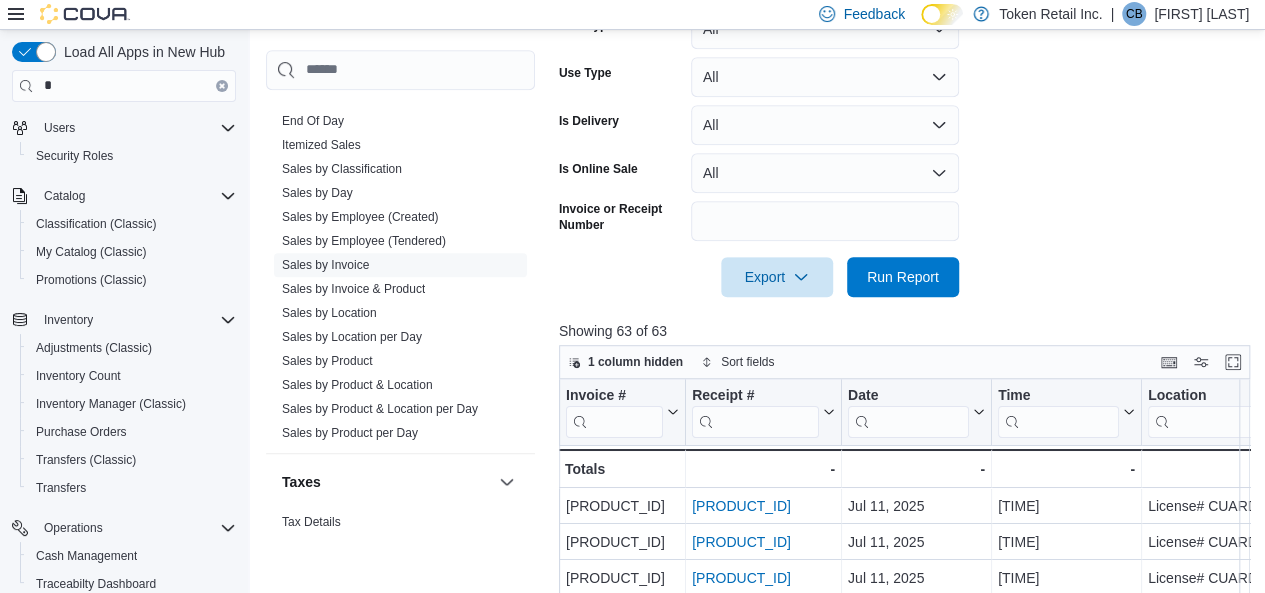 scroll, scrollTop: 471, scrollLeft: 0, axis: vertical 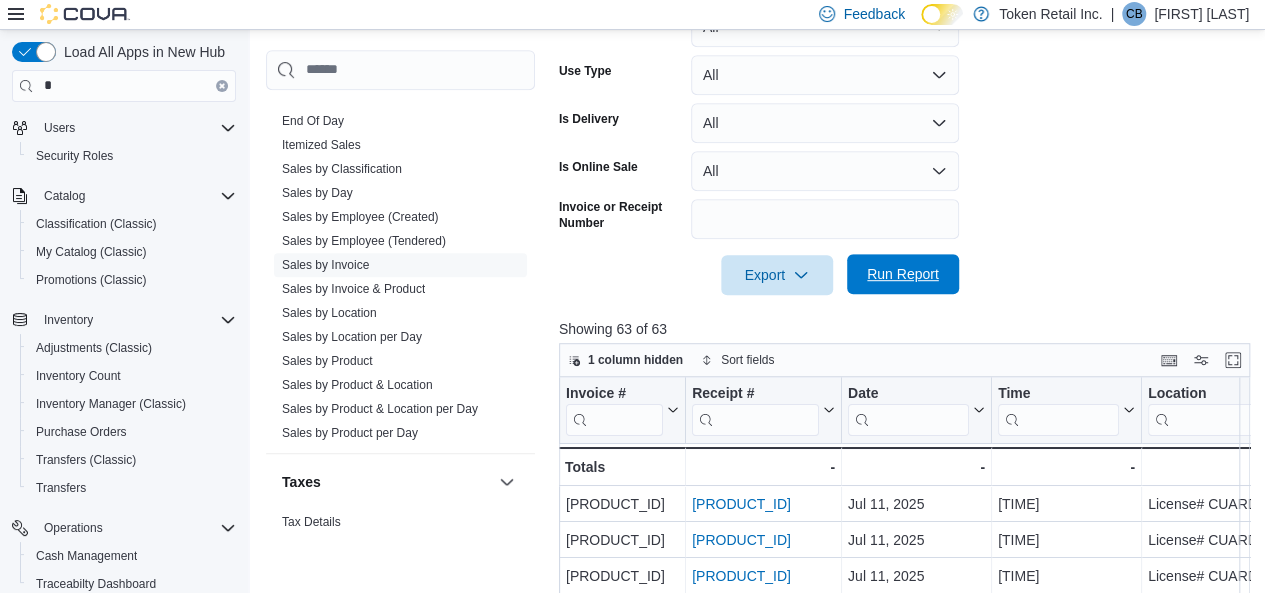click on "Run Report" at bounding box center (903, 274) 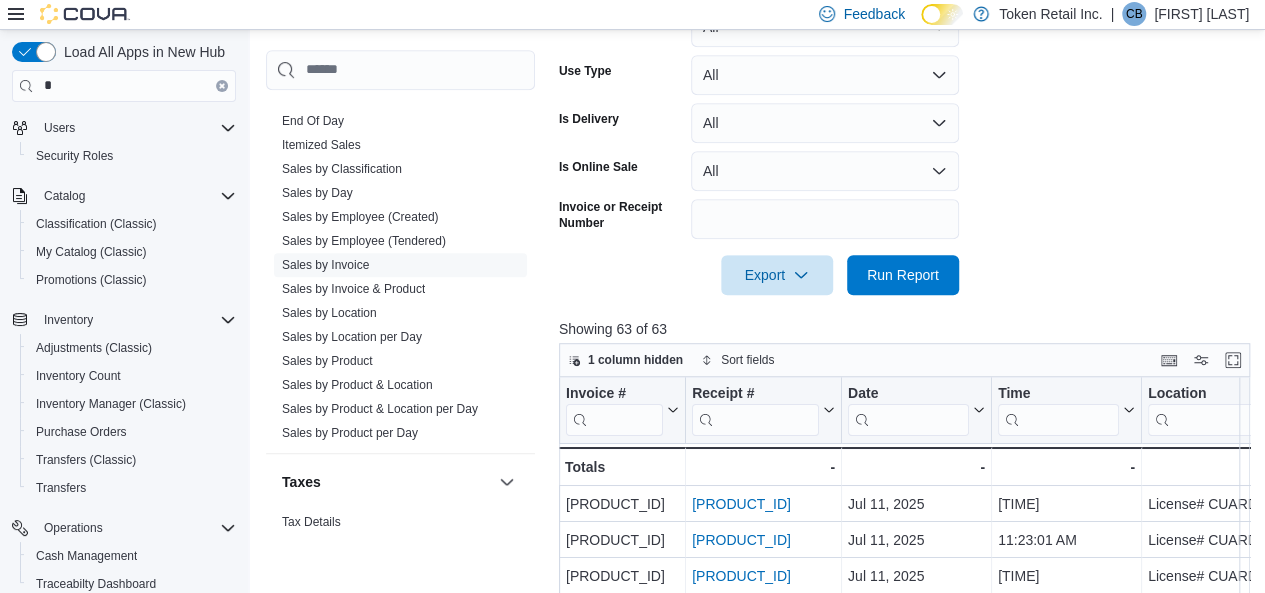 click on "Date Range Today Locations All Locations Sale Type All Use Type All Is Delivery All Is Online Sale All Invoice or Receipt Number Export  Run Report" at bounding box center (908, 91) 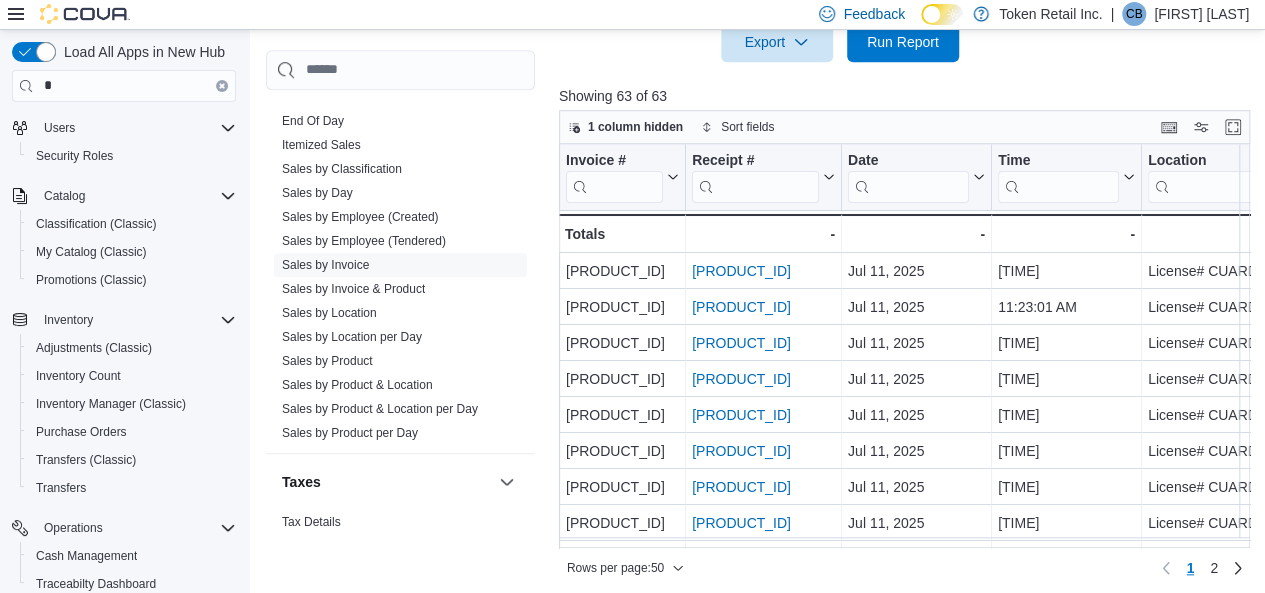 scroll, scrollTop: 711, scrollLeft: 0, axis: vertical 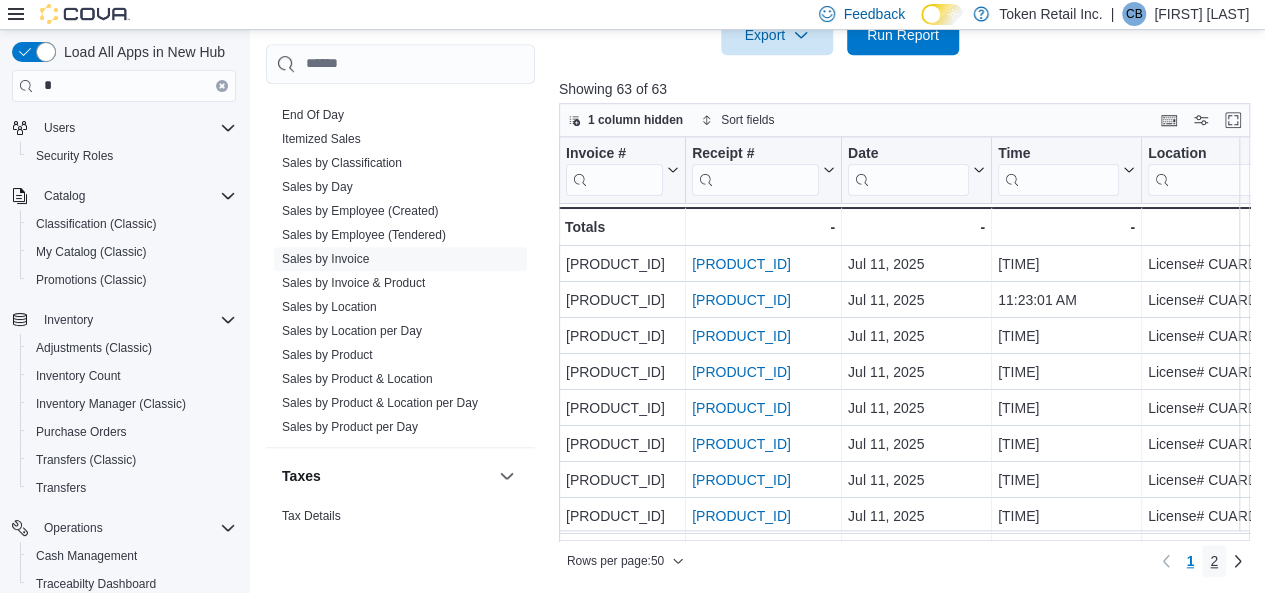 click on "2" at bounding box center [1214, 561] 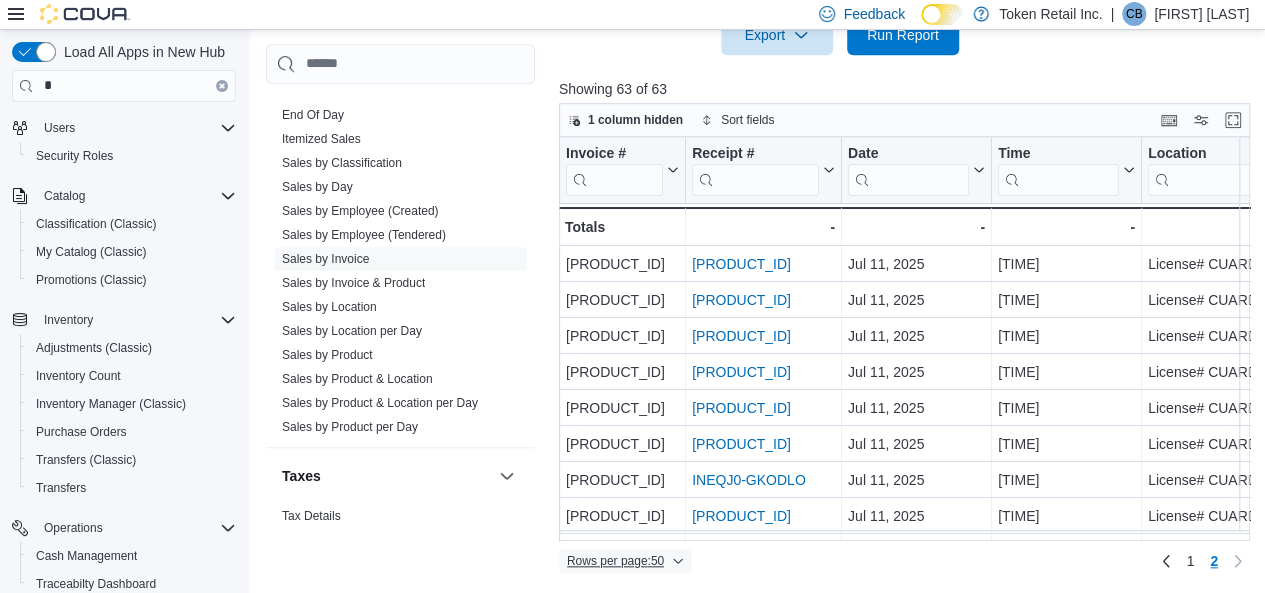 drag, startPoint x: 649, startPoint y: 533, endPoint x: 620, endPoint y: 553, distance: 35.22783 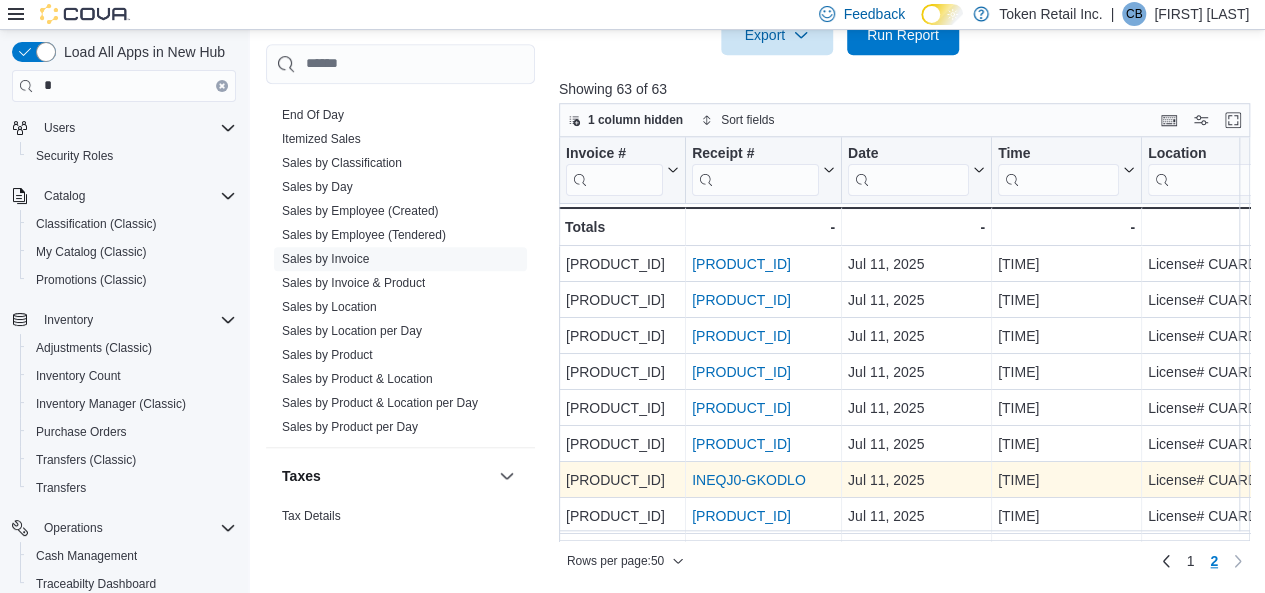 click on "INEQJ0-GKODLO" at bounding box center (749, 480) 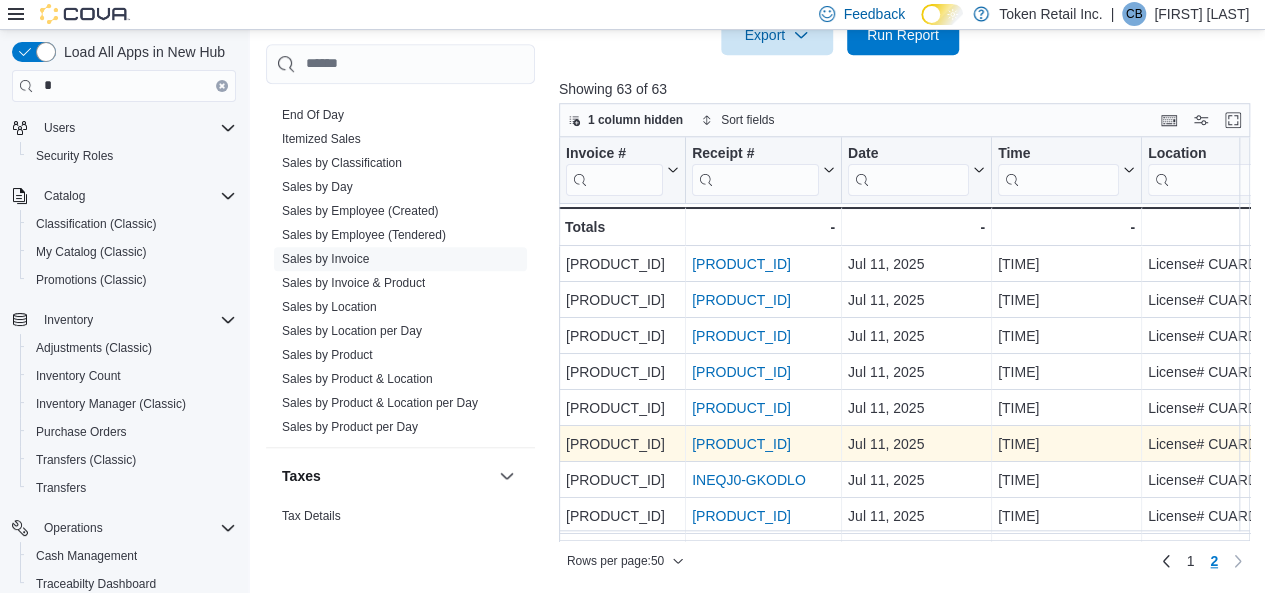click on "INEQJ0-GKO8PP" at bounding box center (741, 444) 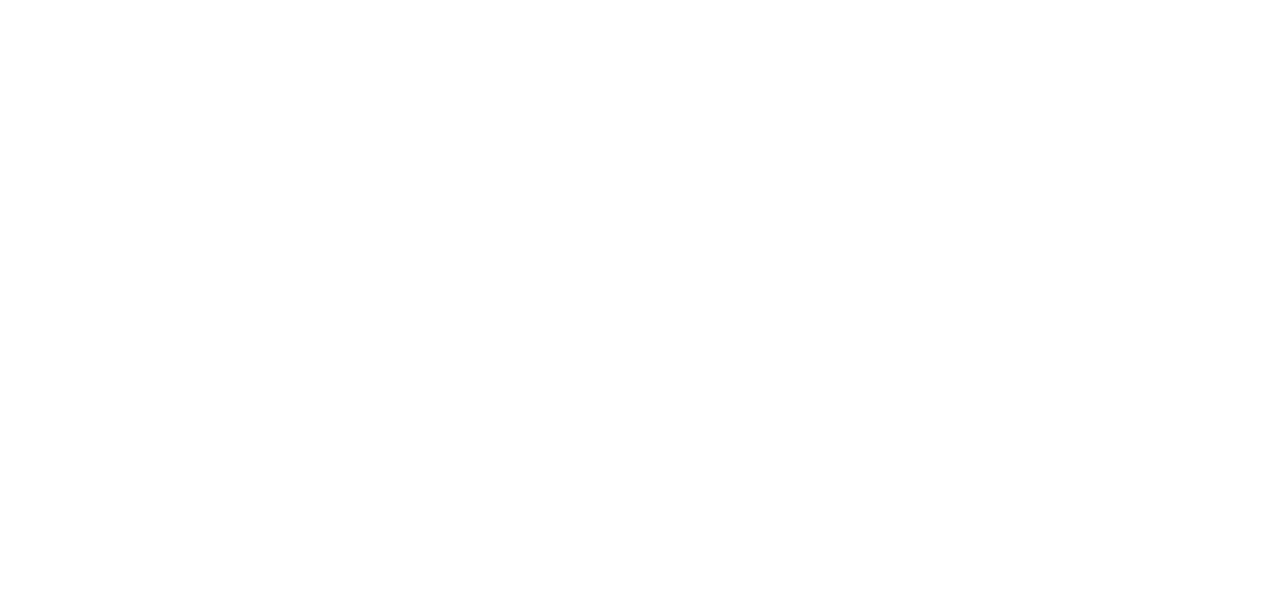 scroll, scrollTop: 0, scrollLeft: 0, axis: both 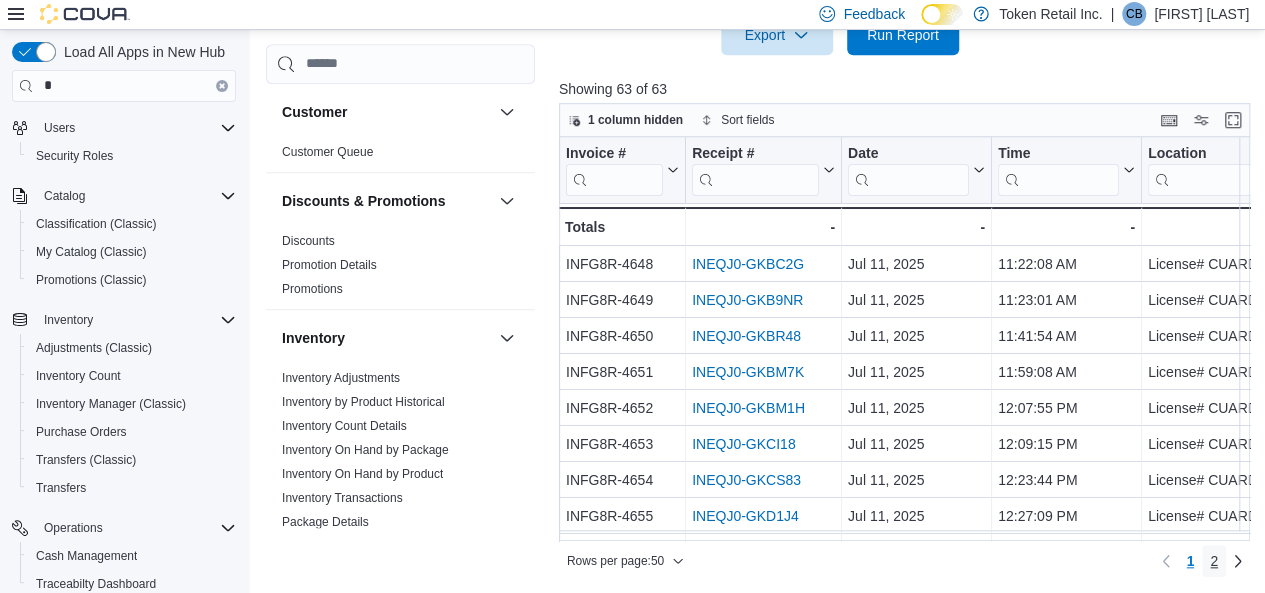 click on "2" at bounding box center [1214, 561] 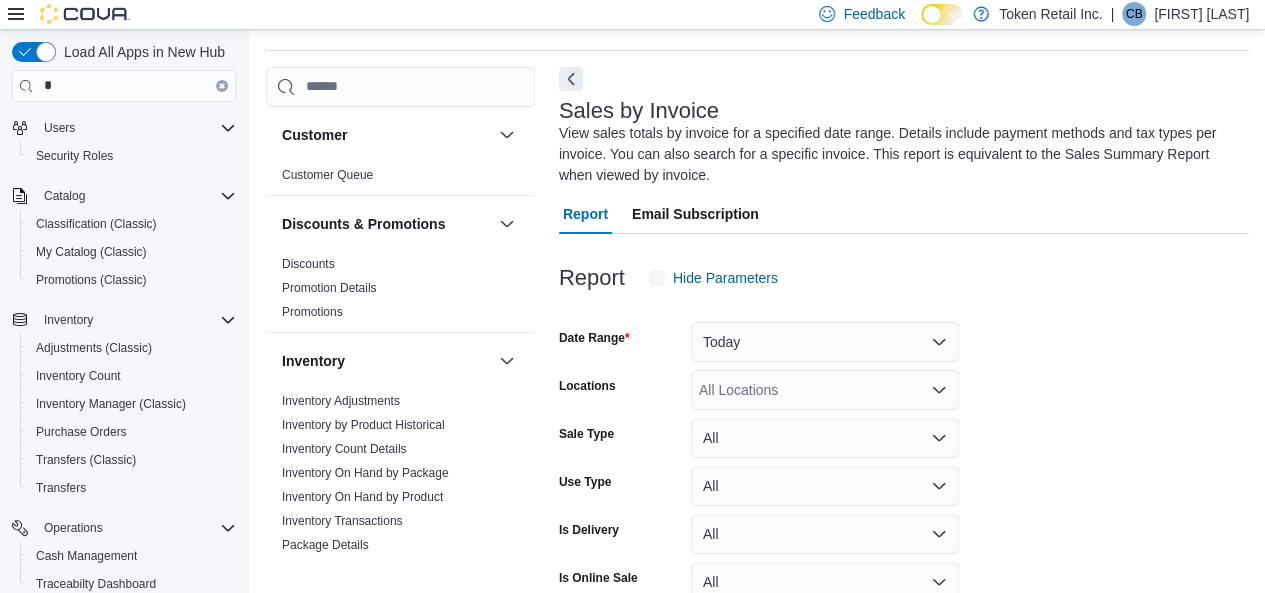 scroll, scrollTop: 88, scrollLeft: 0, axis: vertical 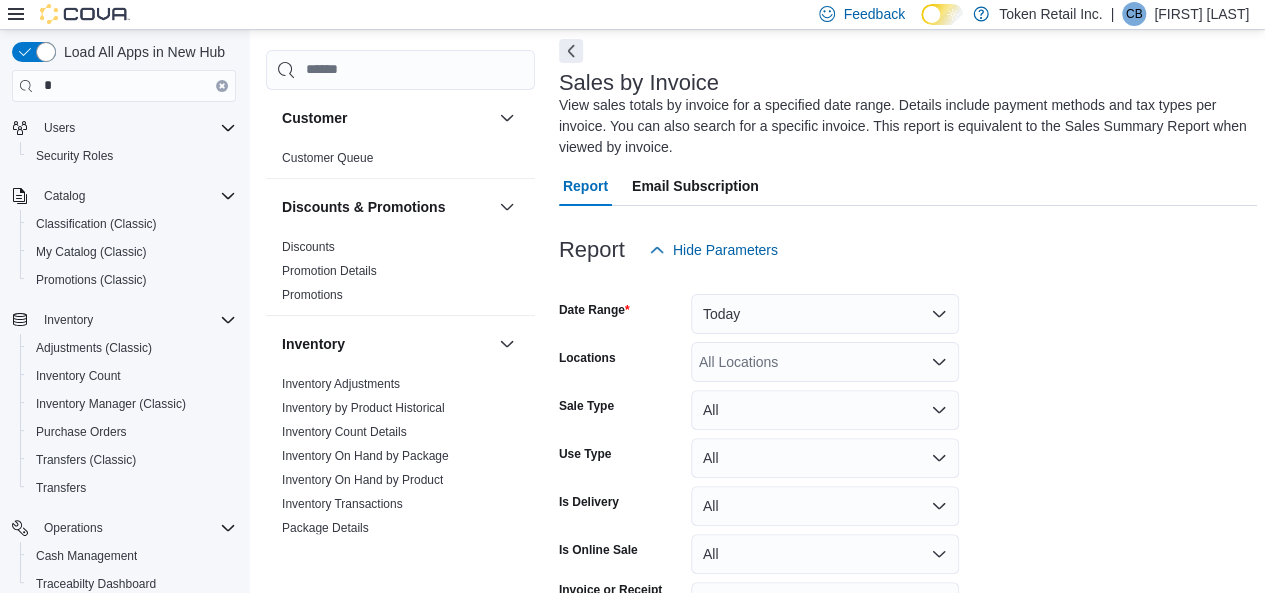 click on "Date Range Today Locations All Locations Sale Type All Use Type All Is Delivery All Is Online Sale All Invoice or Receipt Number Export  Run Report" at bounding box center [908, 474] 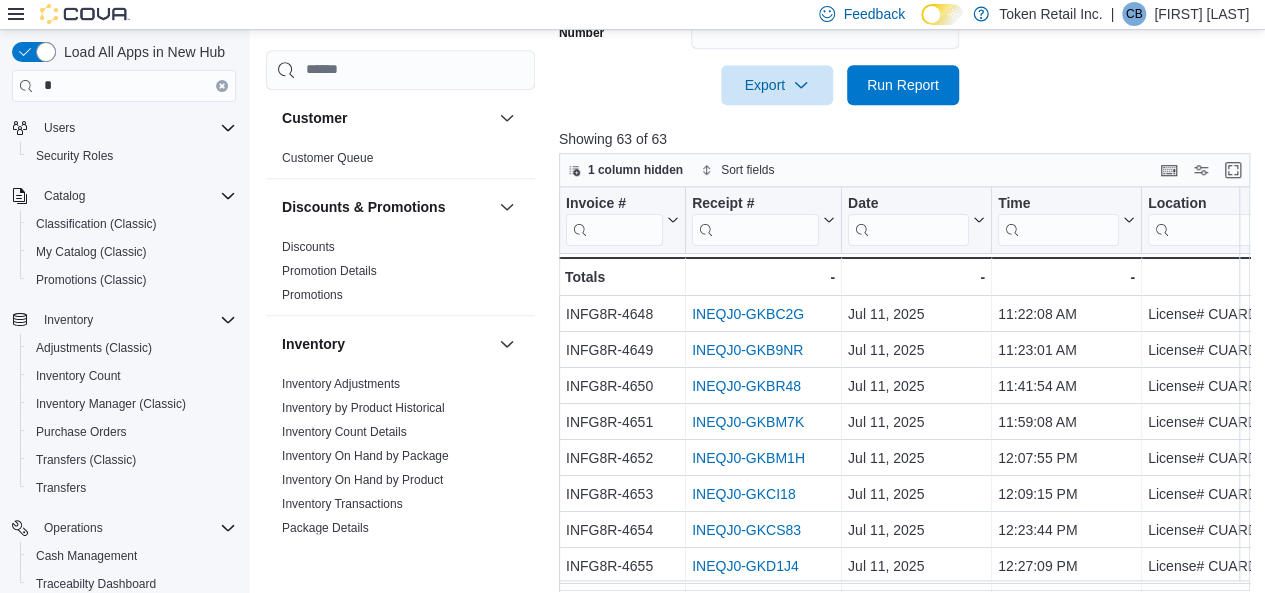 scroll, scrollTop: 711, scrollLeft: 0, axis: vertical 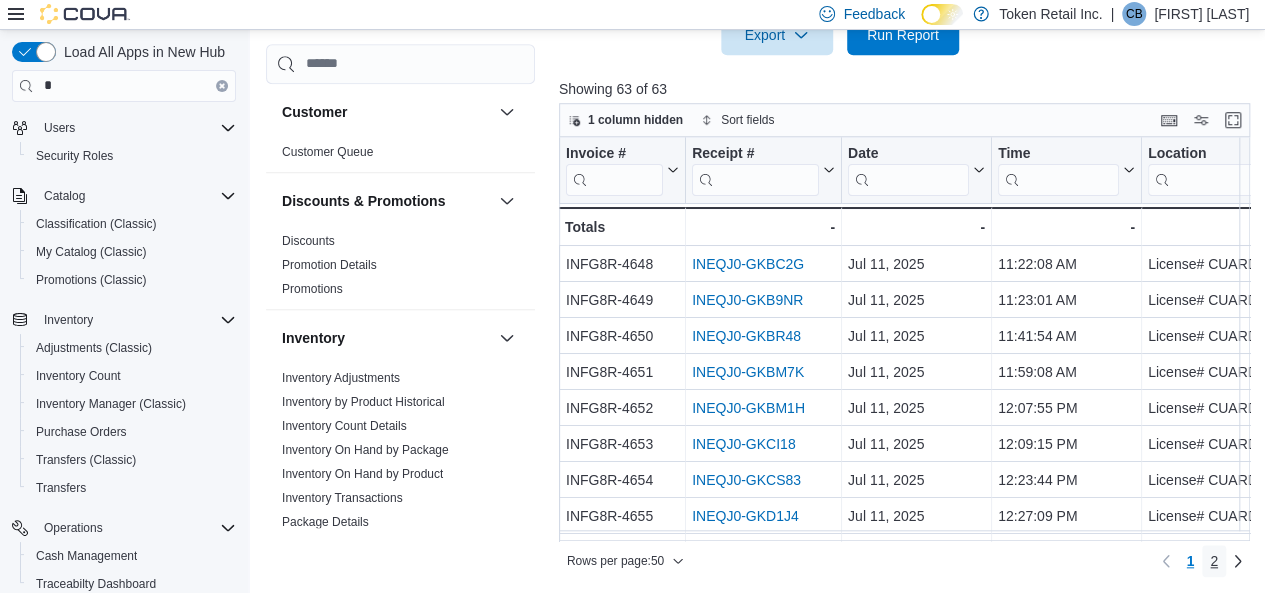 click on "2" at bounding box center [1214, 561] 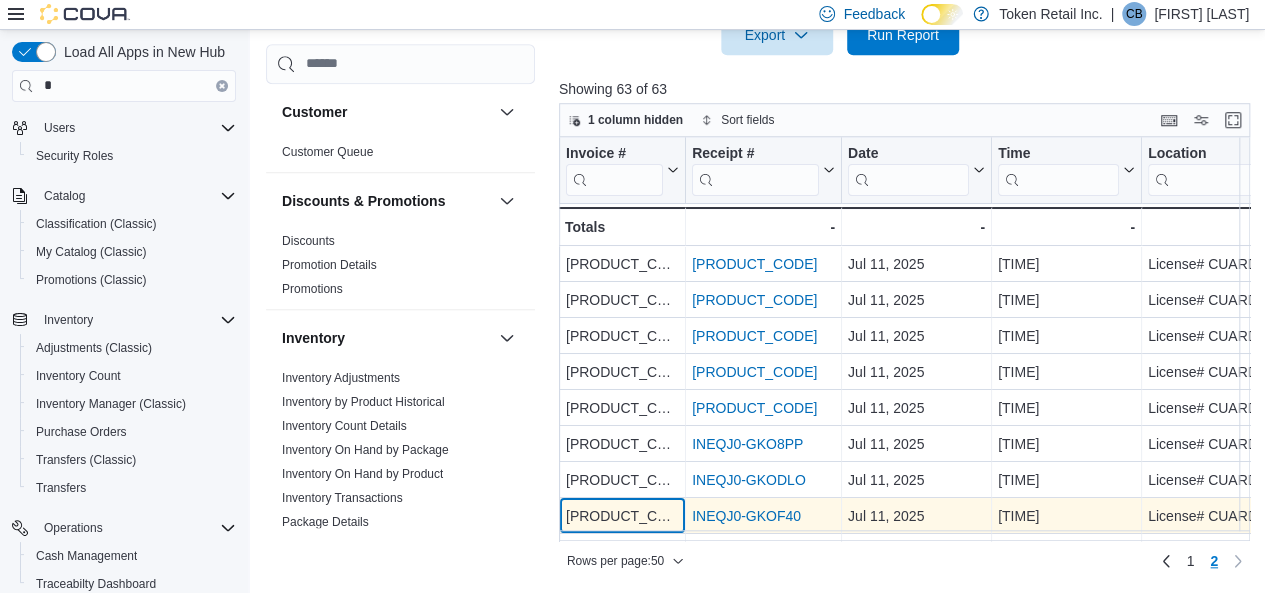 scroll, scrollTop: 40, scrollLeft: 0, axis: vertical 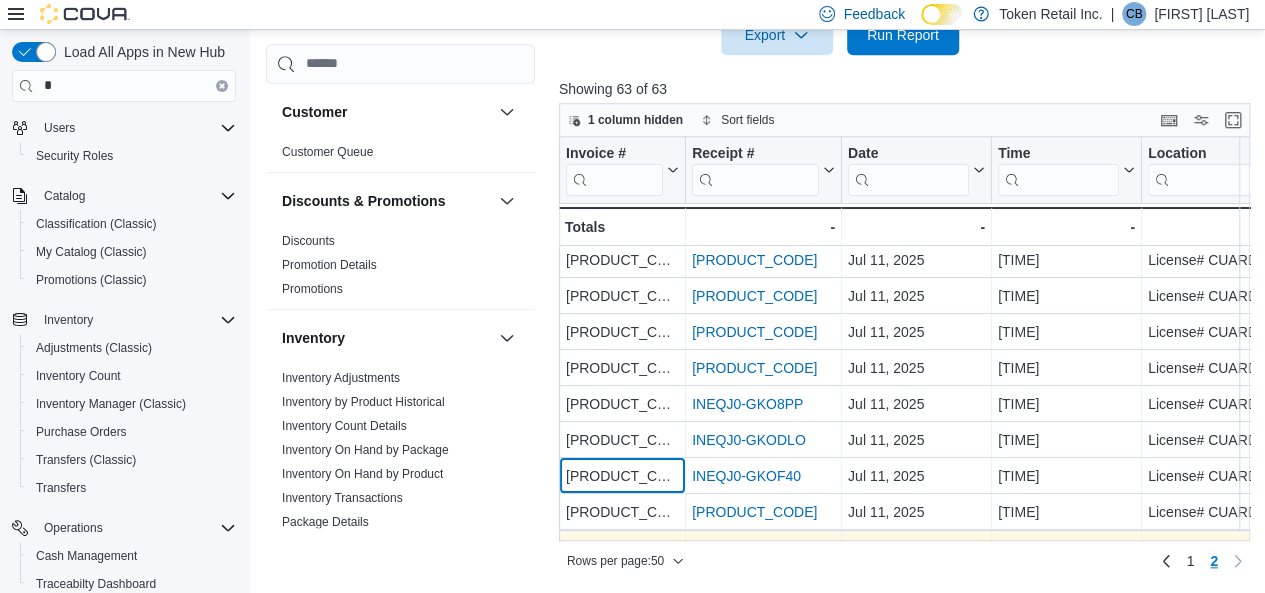 click on "Invoice # Click to view column header actions Receipt # Click to view column header actions Date Click to view column header actions Time Click to view column header actions Location Click to view column header actions Type Click to view column header actions Delivery Click to view column header actions Online Click to view column header actions Gift Cards Click to view column header actions Gross Sales Click to view column header actions Subtotal Click to view column header actions Total Tax Click to view column header actions Total Invoiced Click to view column header actions Total Cost Click to view column header actions Gross Profit Click to view column header actions Gross Margin Click to view column header actions Total Discount Click to view column header actions Markdown Percent Click to view column header actions Discount Reason Click to view column header actions Tendered By Click to view column header actions Created By Click to view column header actions Sale Override By Customer Medical Cashback" at bounding box center [1738, 385] 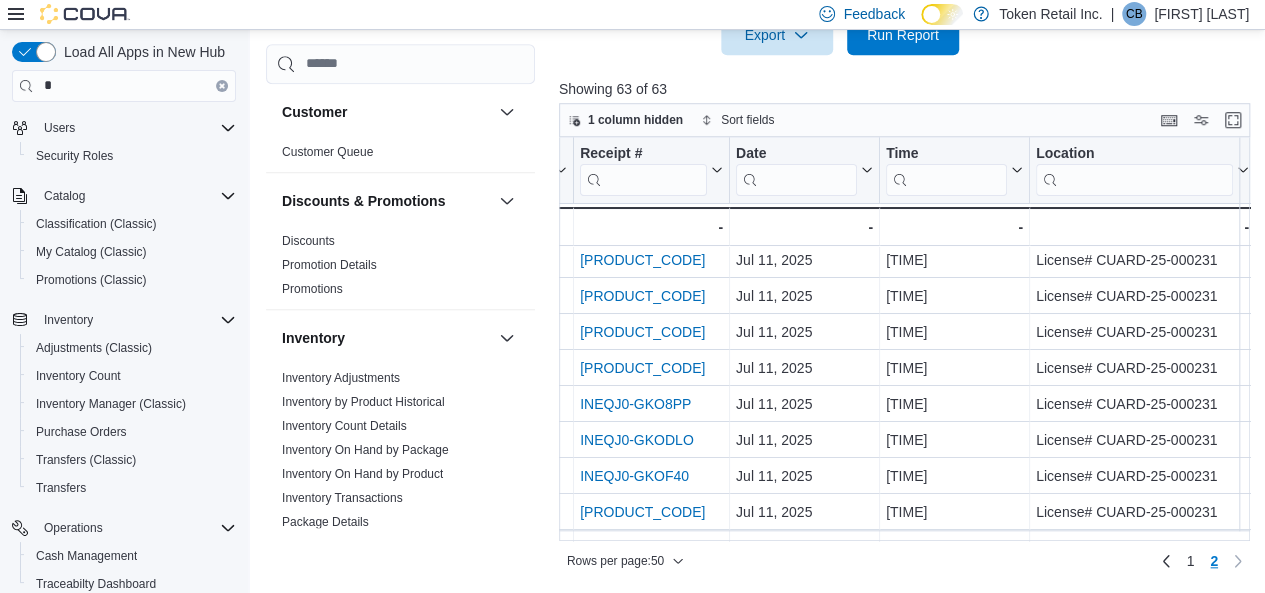 scroll, scrollTop: 40, scrollLeft: 0, axis: vertical 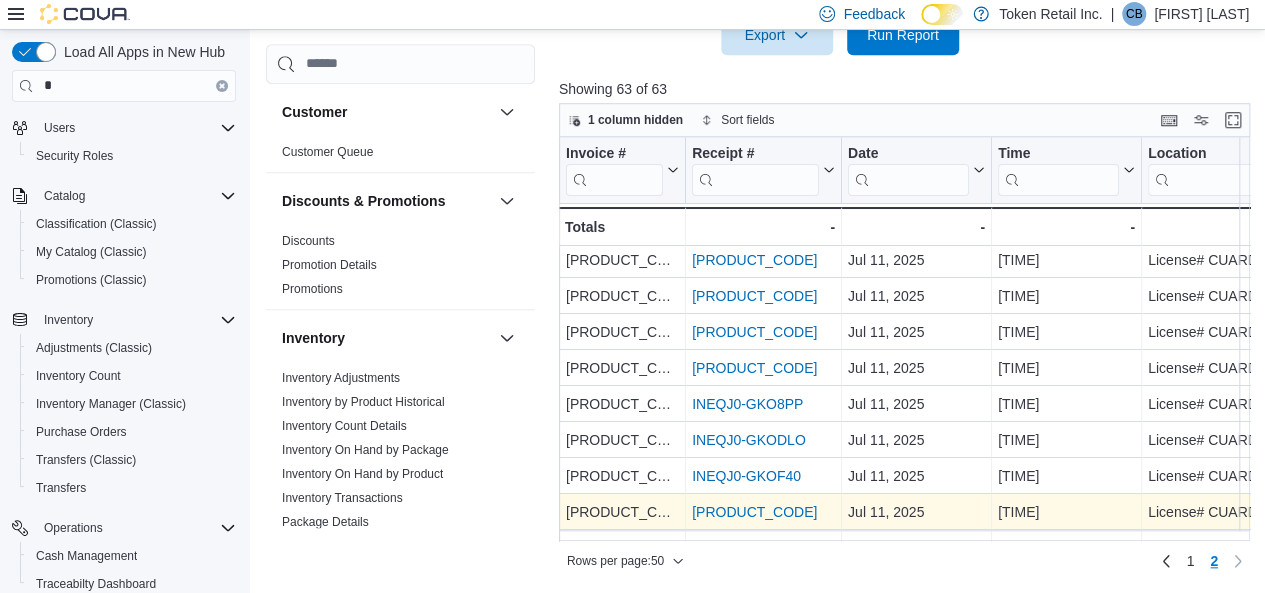 click on "INEQJ0-GKOP00" at bounding box center [754, 512] 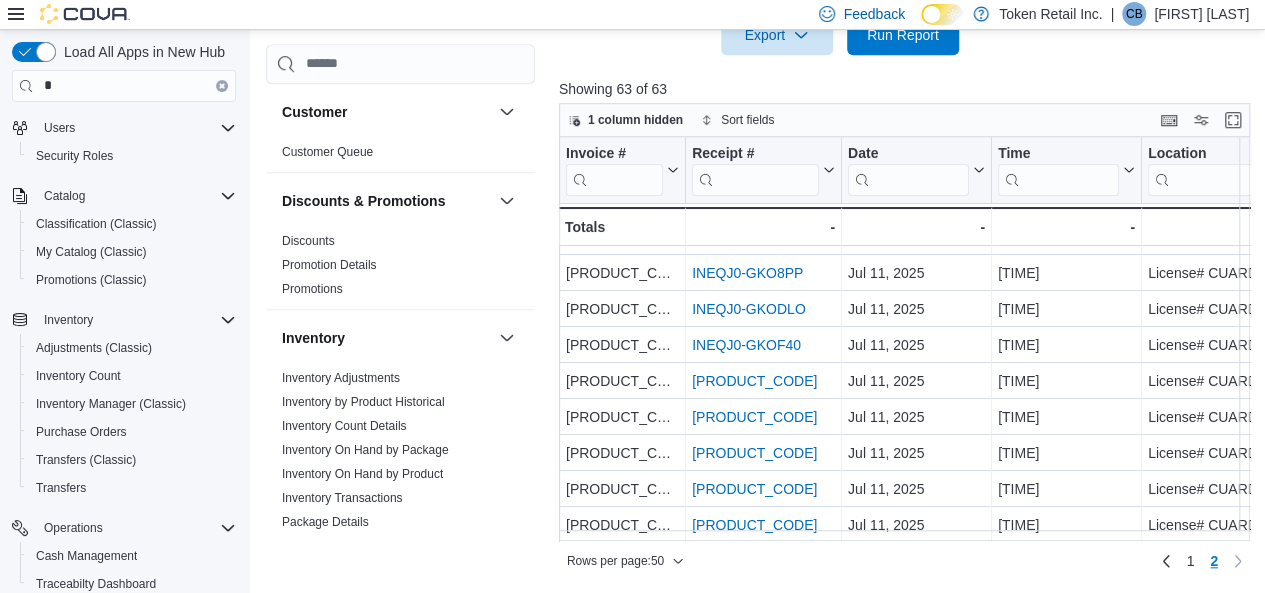 scroll, scrollTop: 182, scrollLeft: 0, axis: vertical 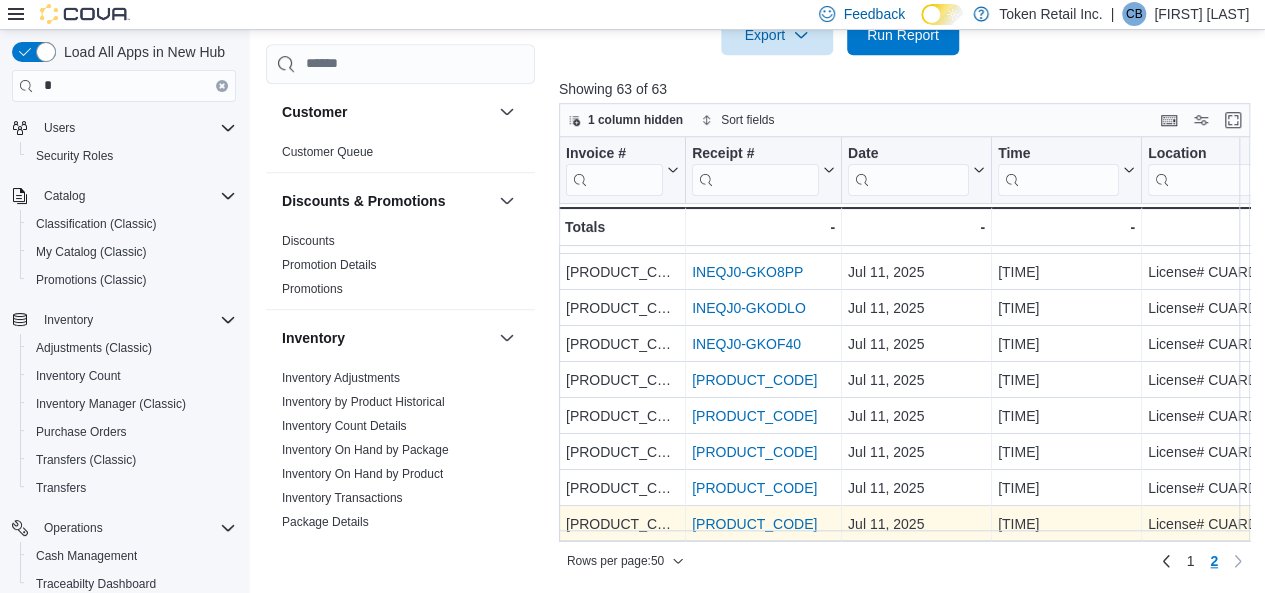 click on "INEQJ0-GKPA26" at bounding box center [754, 524] 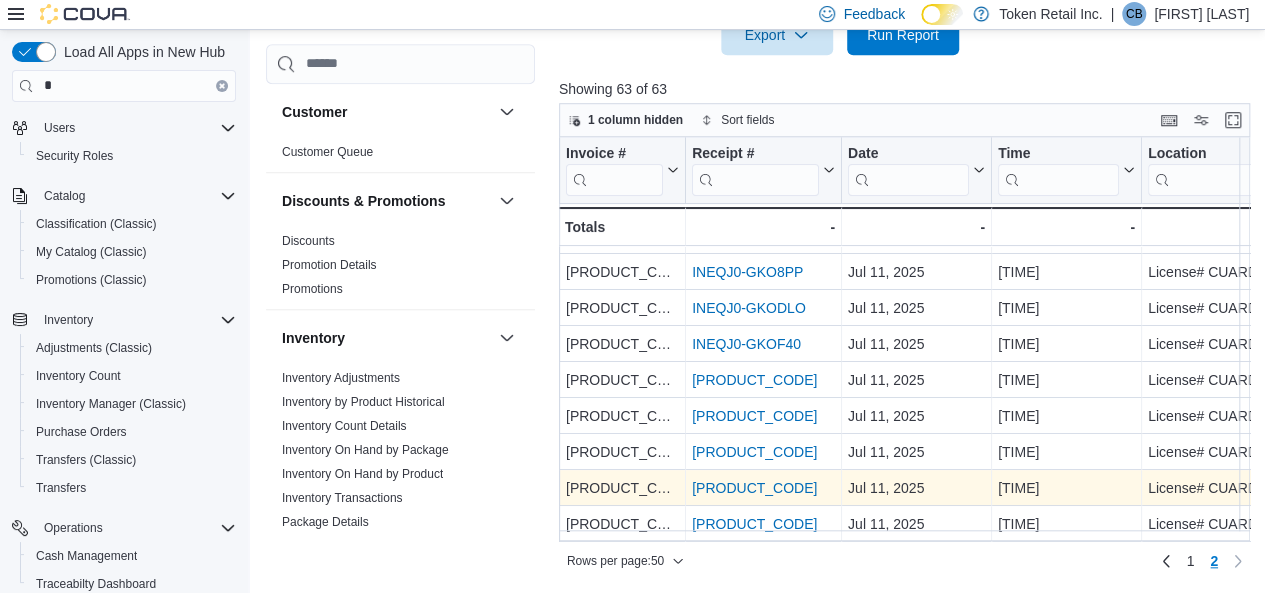 click on "INEQJ0-GKPCOH" at bounding box center (754, 488) 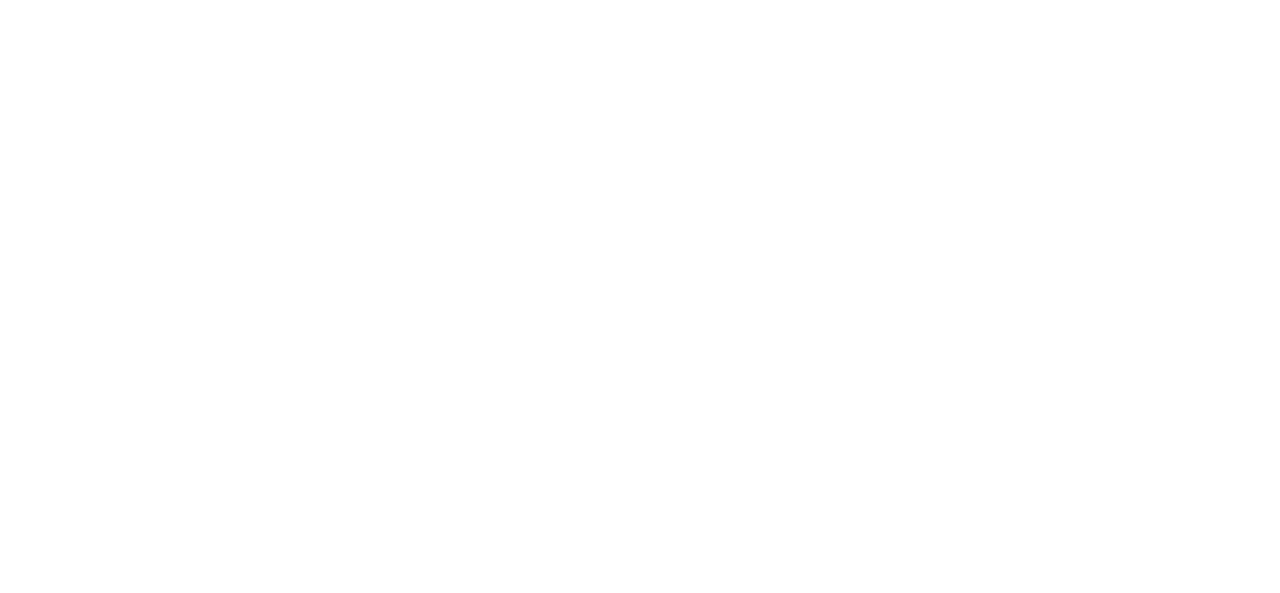 scroll, scrollTop: 0, scrollLeft: 0, axis: both 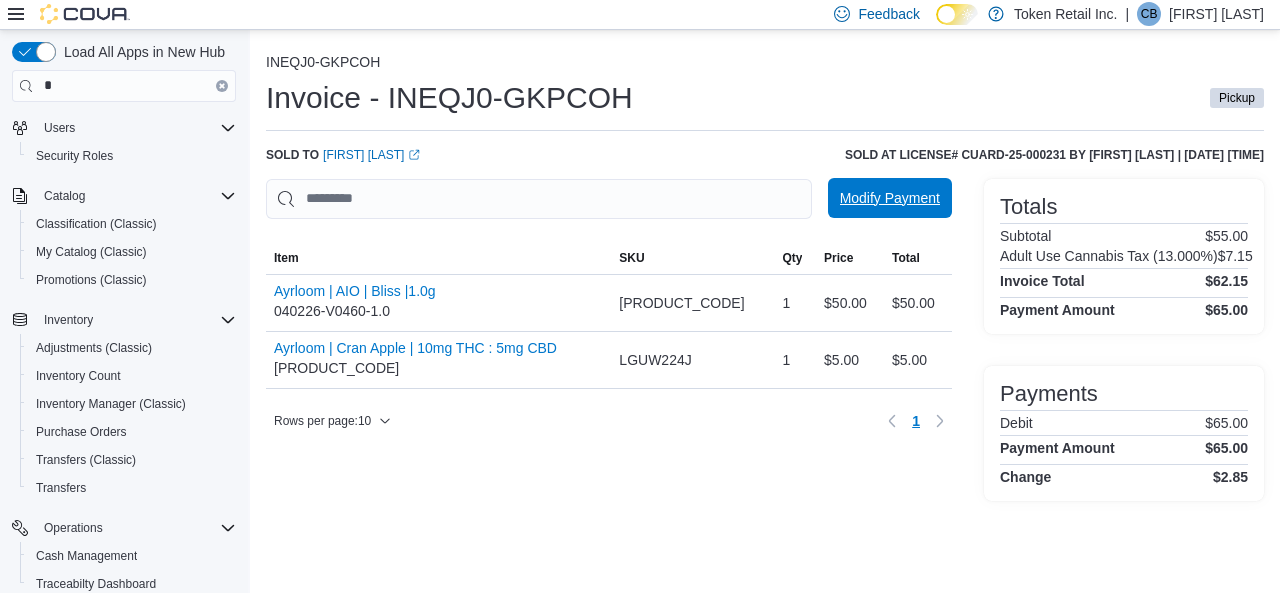 click on "Modify Payment" at bounding box center [890, 198] 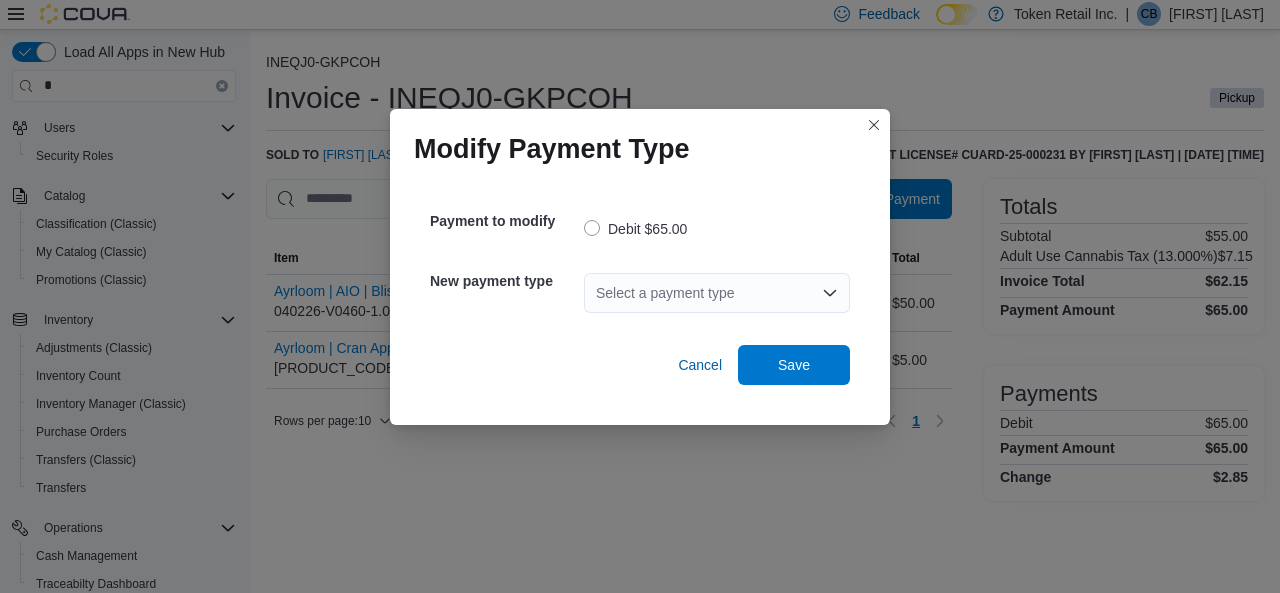 click on "Select a payment type" at bounding box center [717, 293] 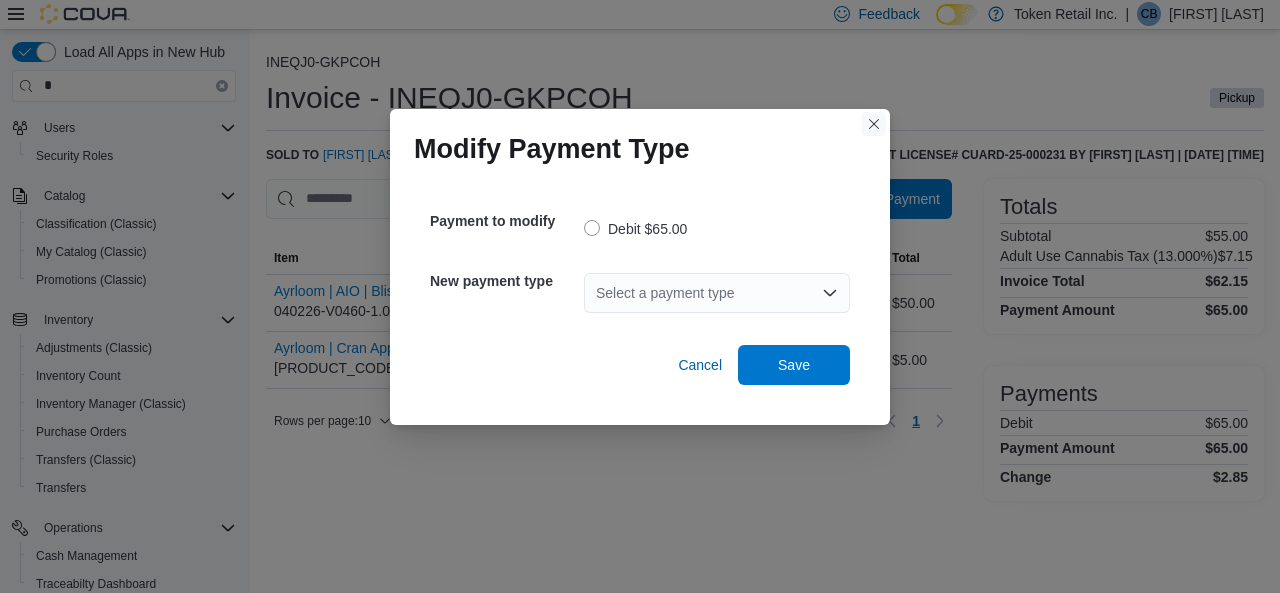 click at bounding box center [874, 124] 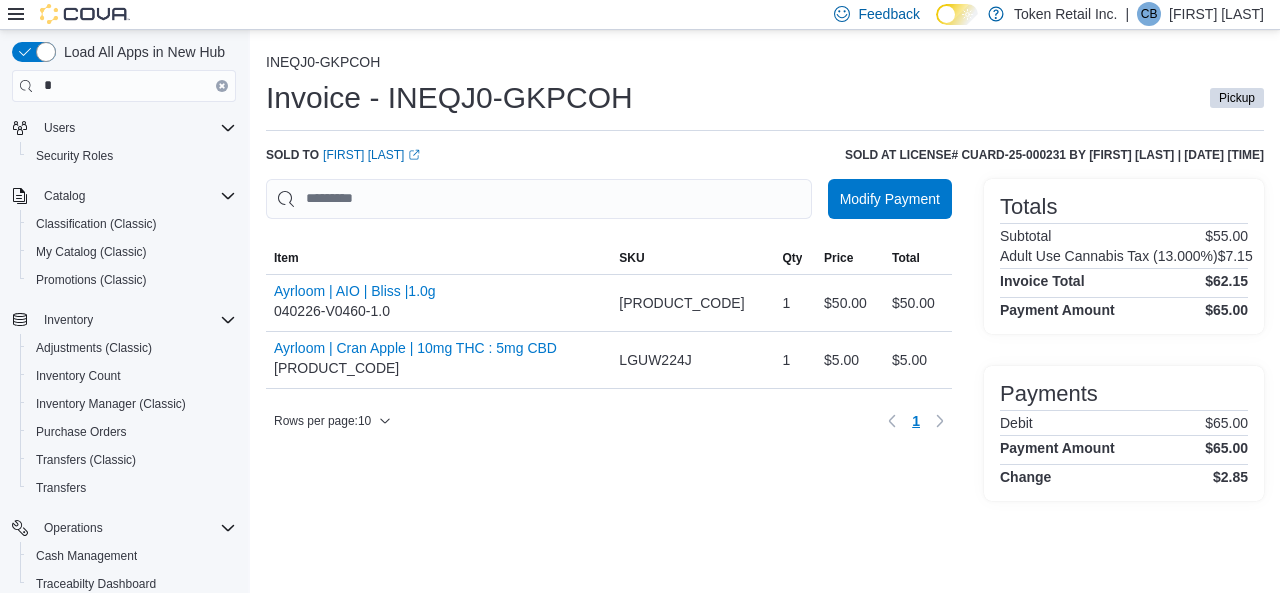 click on "Invoice - INEQJ0-GKPCOH Pickup" at bounding box center [765, 98] 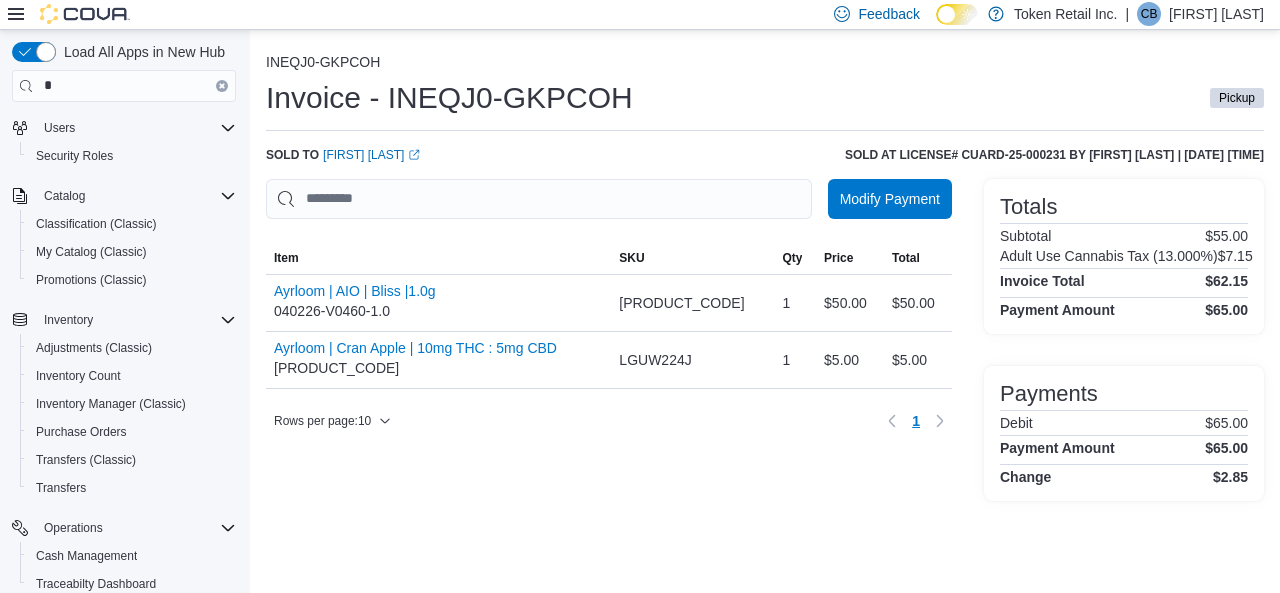 click on "Modify Payment Sorting MemoryTable from EuiInMemoryTable; Page 1 of 1. Item SKU Qty Price Total Item Ayrloom | AIO | Bliss |1.0g [PRODUCT_CODE] SKU [PRODUCT_CODE] Qty 1 Price $50.00 Total $50.00 Item Ayrloom | Cran Apple | 10mg THC : 5mg CBD [PRODUCT_CODE] SKU LGUW224J Qty 1 Price $5.00 Total $5.00 Rows per page :  10 Page 1 of 1 1" at bounding box center (609, 340) 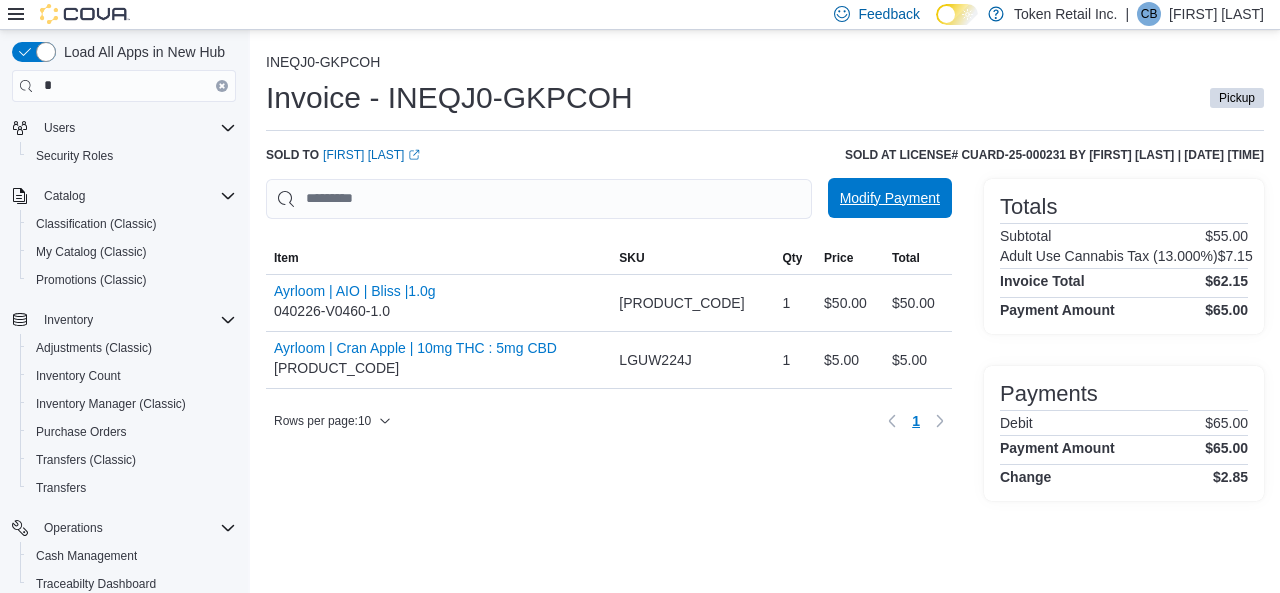 click on "Modify Payment" at bounding box center (890, 198) 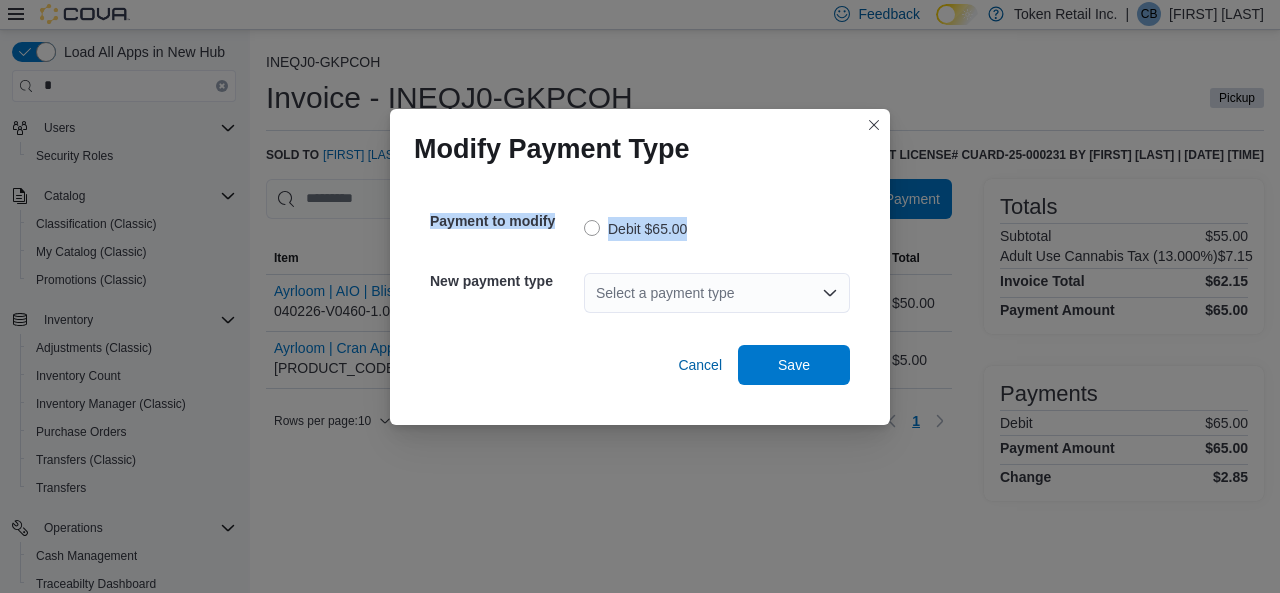drag, startPoint x: 871, startPoint y: 205, endPoint x: 849, endPoint y: 154, distance: 55.542778 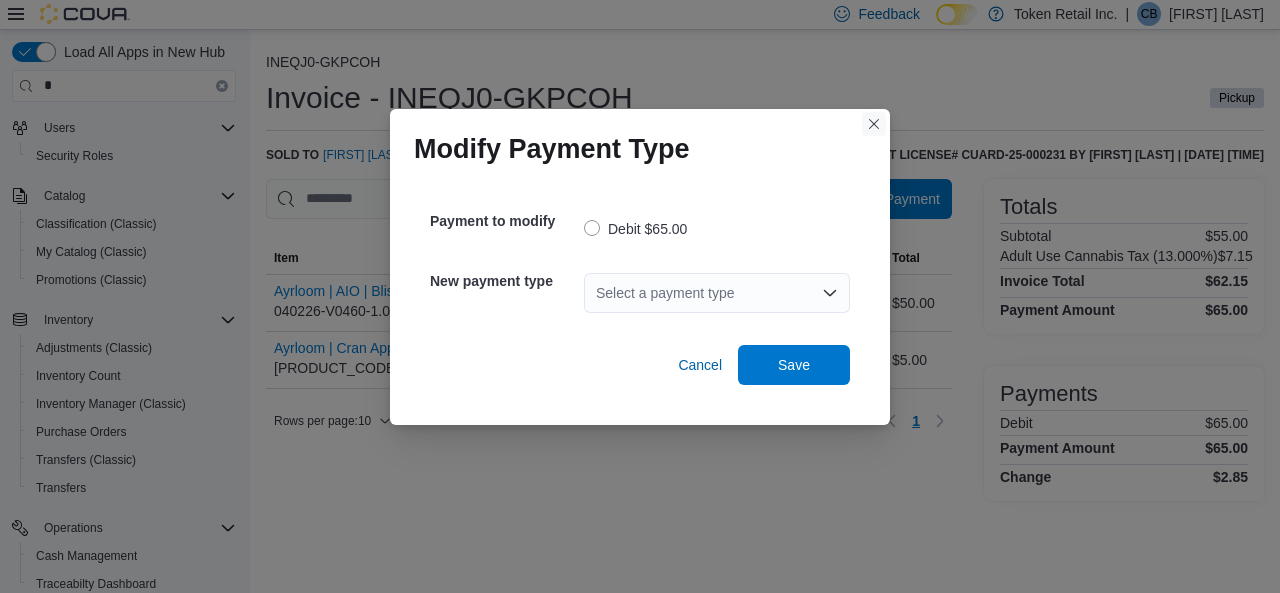 click at bounding box center [874, 124] 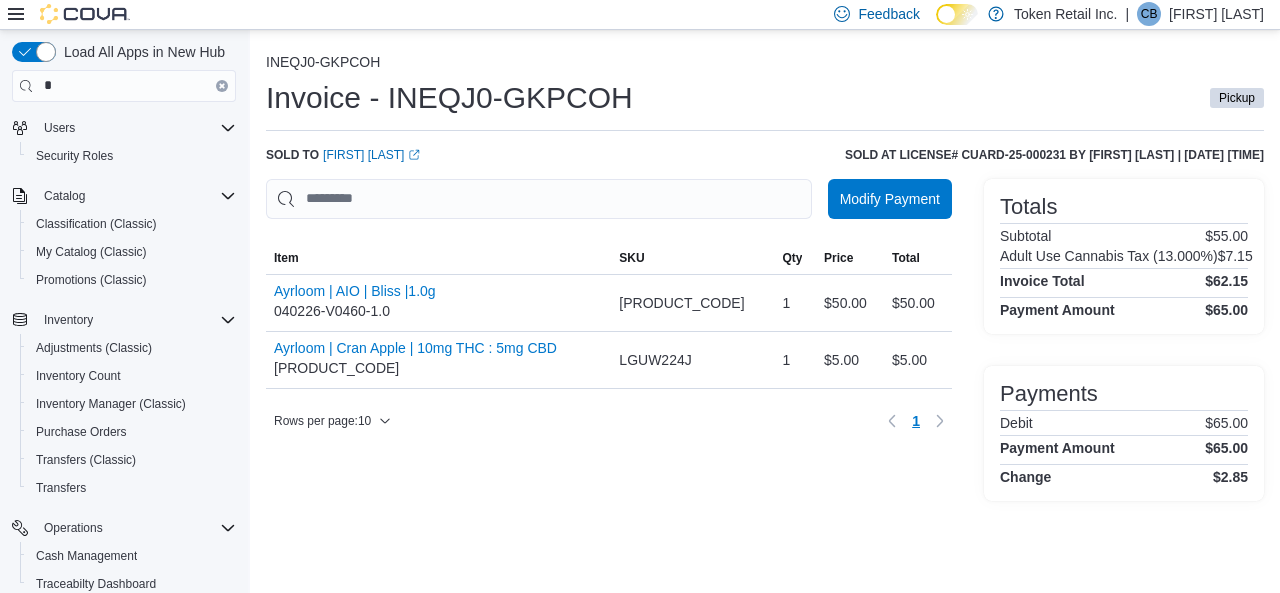 click on "Invoice - INEQJ0-GKPCOH Pickup" at bounding box center [765, 98] 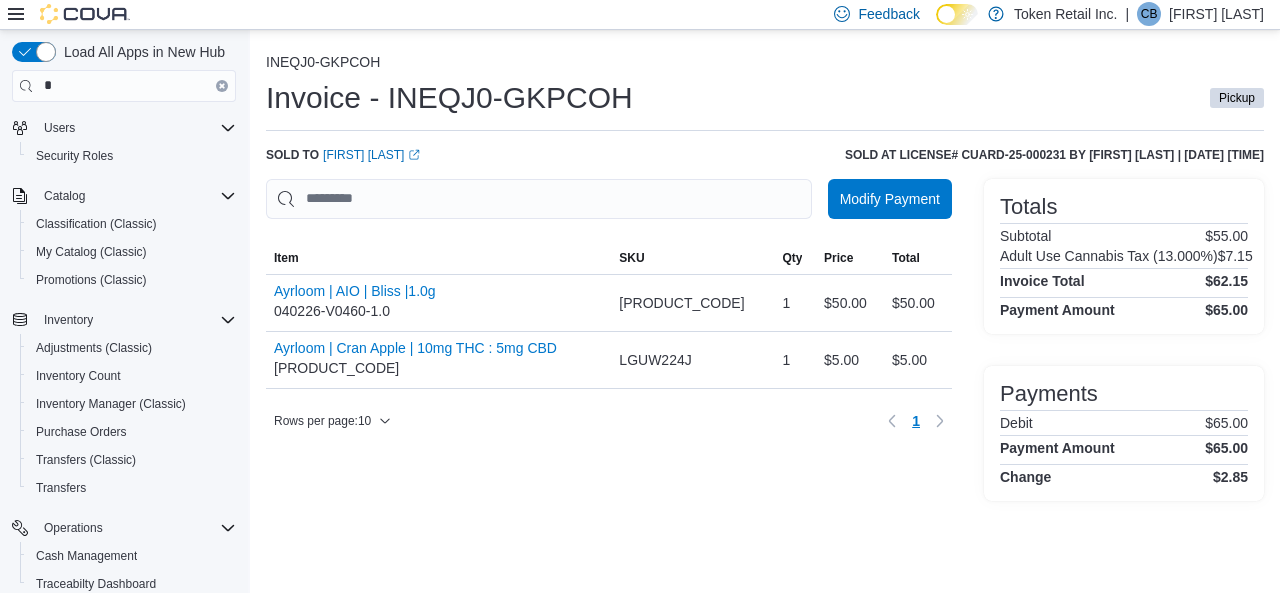 click on "Invoice - INEQJ0-GKPCOH Pickup Sold to  [FIRST] [LAST] (opens in a new tab or window) Sold at License# CUARD-25-000231 by [FIRST] [LAST] | [DATE] [TIME] Modify Payment Sorting MemoryTable from EuiInMemoryTable; Page 1 of 1. Item SKU Qty Price Total Item Ayrloom | AIO | Bliss |1.0g [PRODUCT_CODE] SKU [PRODUCT_CODE] Qty 1 Price $50.00 Total $50.00 Item Ayrloom | Cran Apple | 10mg THC : 5mg CBD [PRODUCT_CODE] SKU LGUW224J Qty 1 Price $5.00 Total $5.00 Rows per page :  10 Page 1 of 1 1 Totals   Subtotal $55.00 Adult Use Cannabis Tax (13.000%) $7.15 Invoice Total $62.15 Payment Amount $65.00 Payments   Debit $65.00 Payment Amount $65.00 Change $2.85" at bounding box center [765, 273] 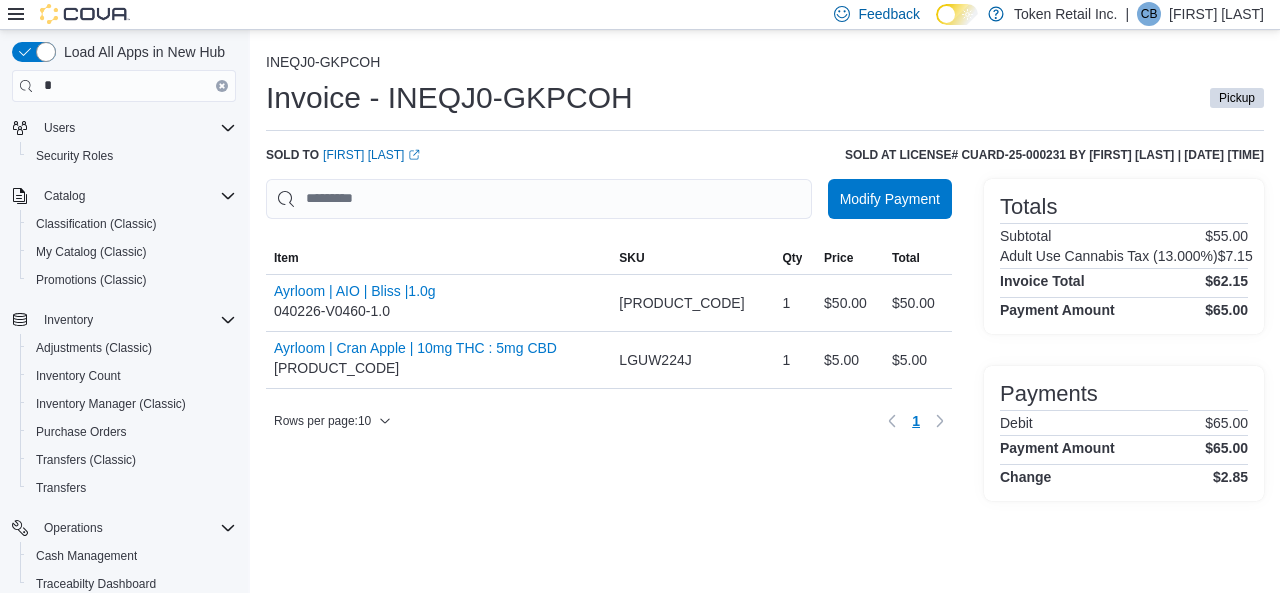 click on "Invoice - INEQJ0-GKPCOH Pickup" at bounding box center [765, 98] 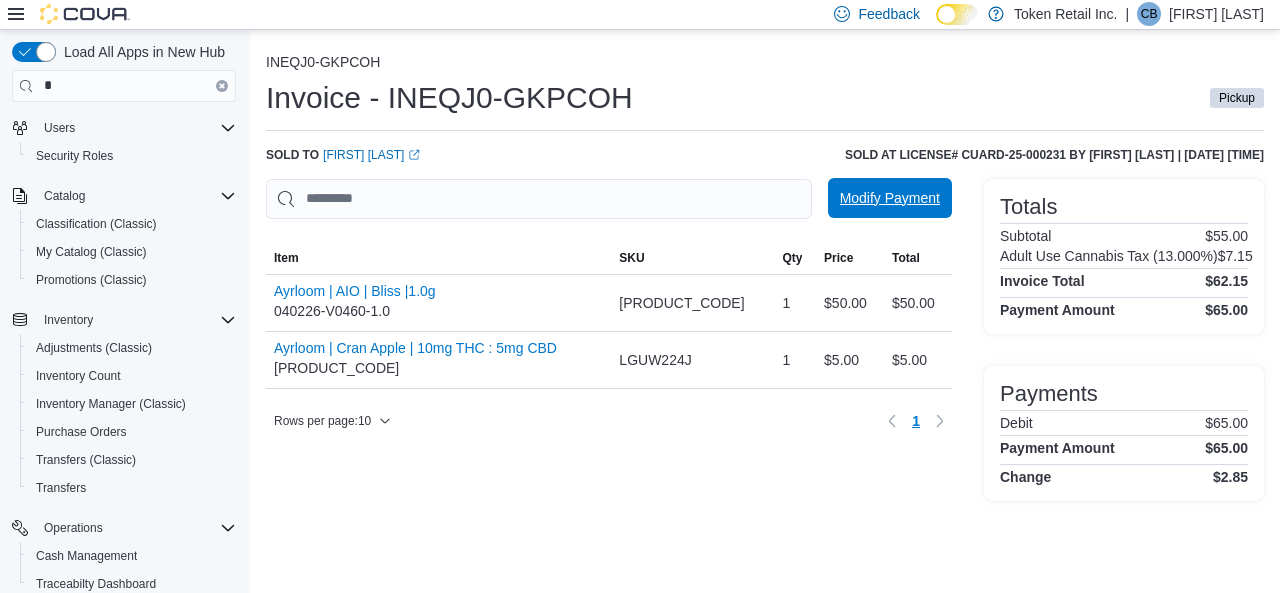 click on "Modify Payment" at bounding box center [890, 198] 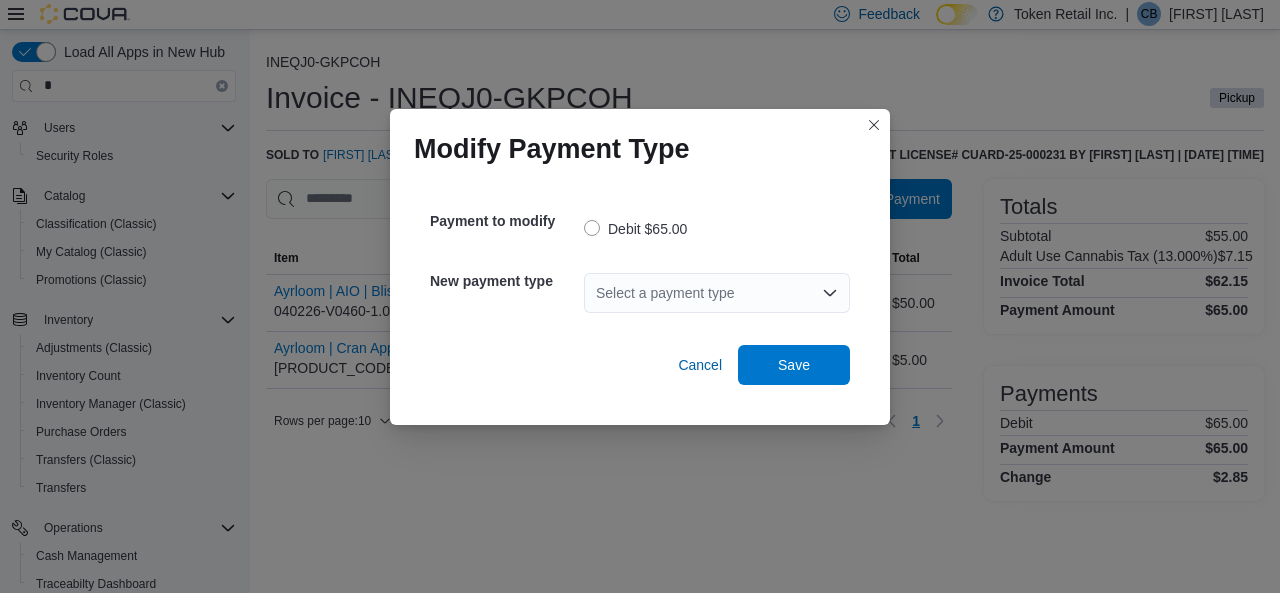 click on "Select a payment type" at bounding box center [717, 293] 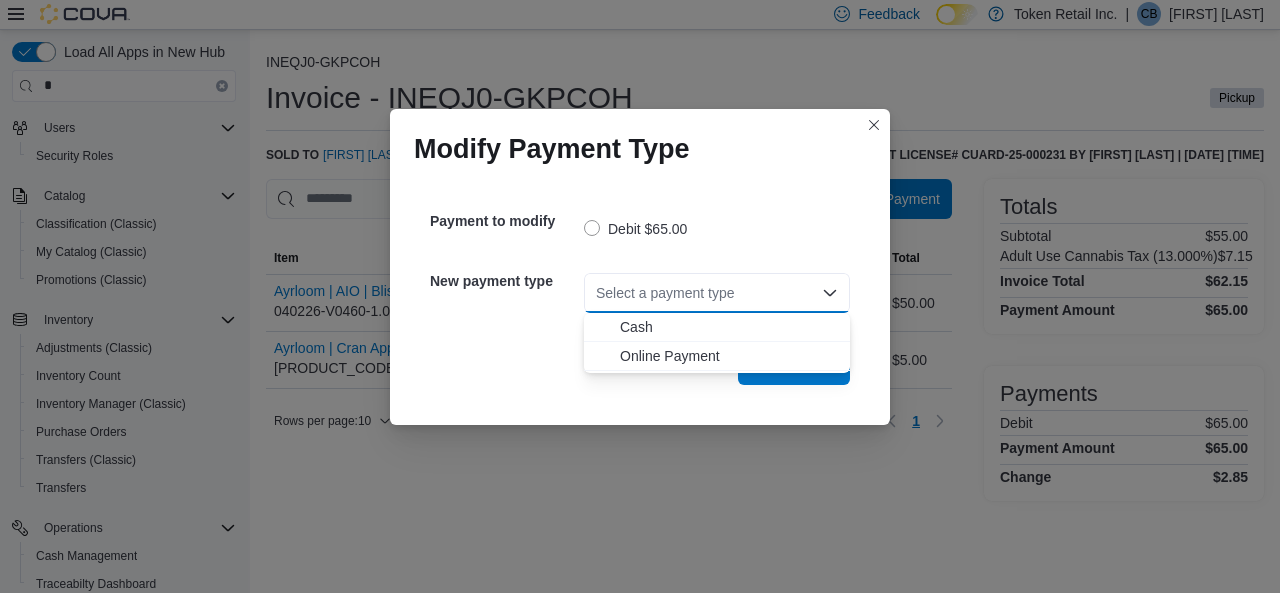 click on "Payment to modify Debit $65.00 New payment type Select a payment type Combo box. Selected. Combo box input. Select a payment type. Type some text or, to display a list of choices, press Down Arrow. To exit the list of choices, press Escape. Cancel Save" at bounding box center [640, 299] 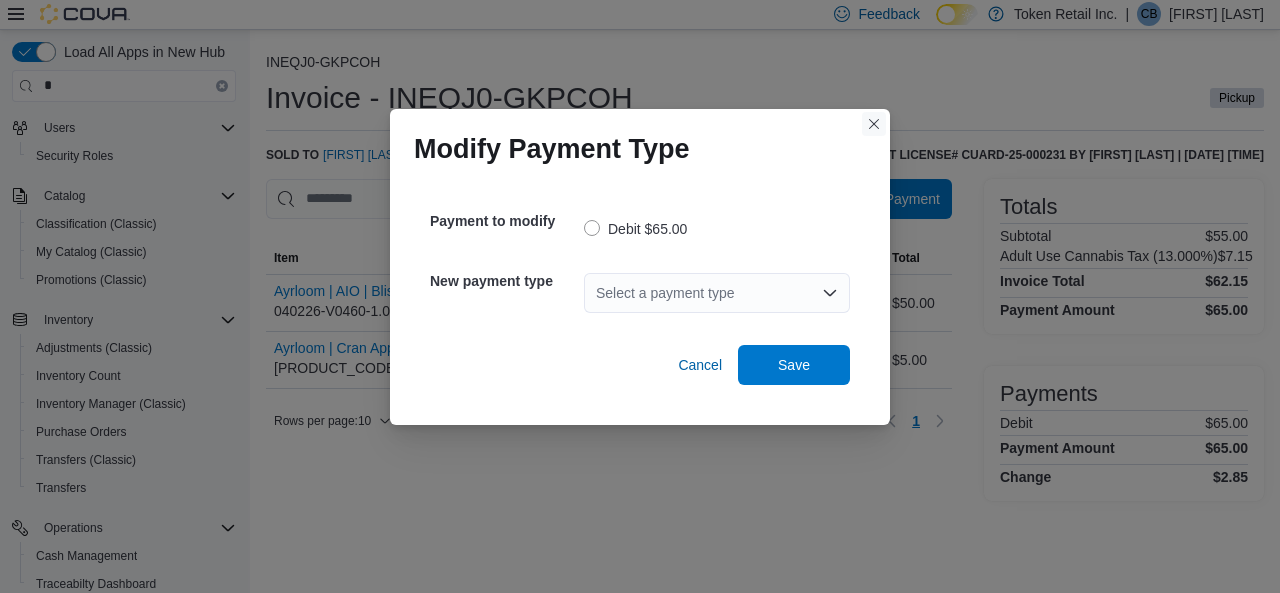 click at bounding box center [874, 124] 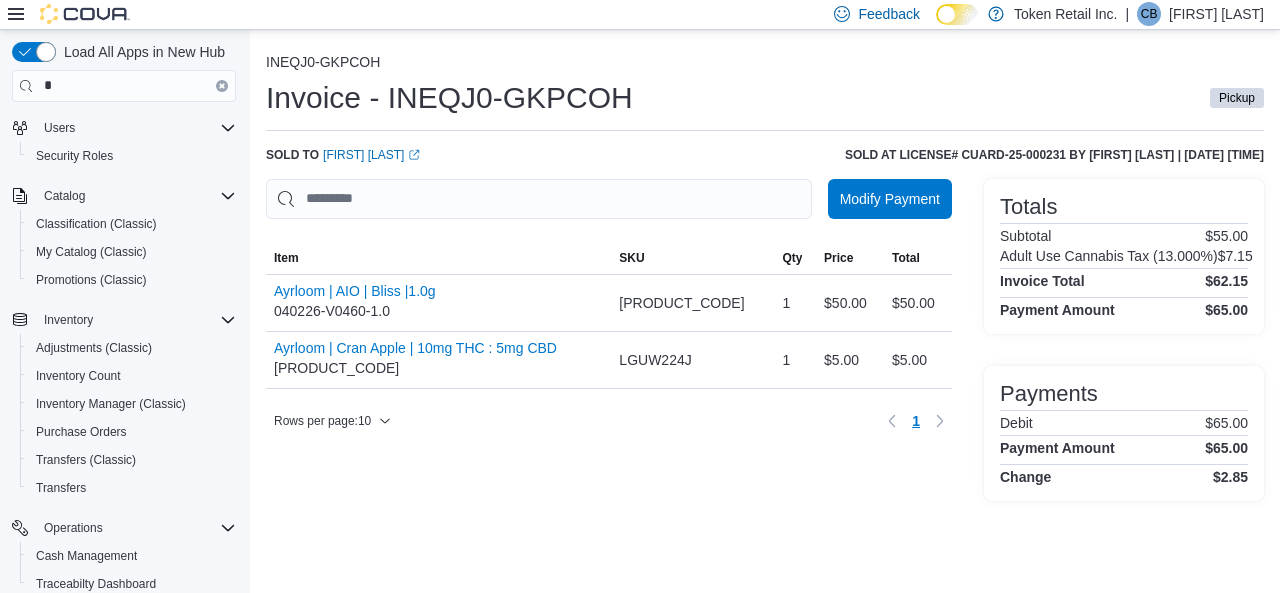 click on "Invoice - INEQJ0-GKPCOH Pickup" at bounding box center [765, 98] 